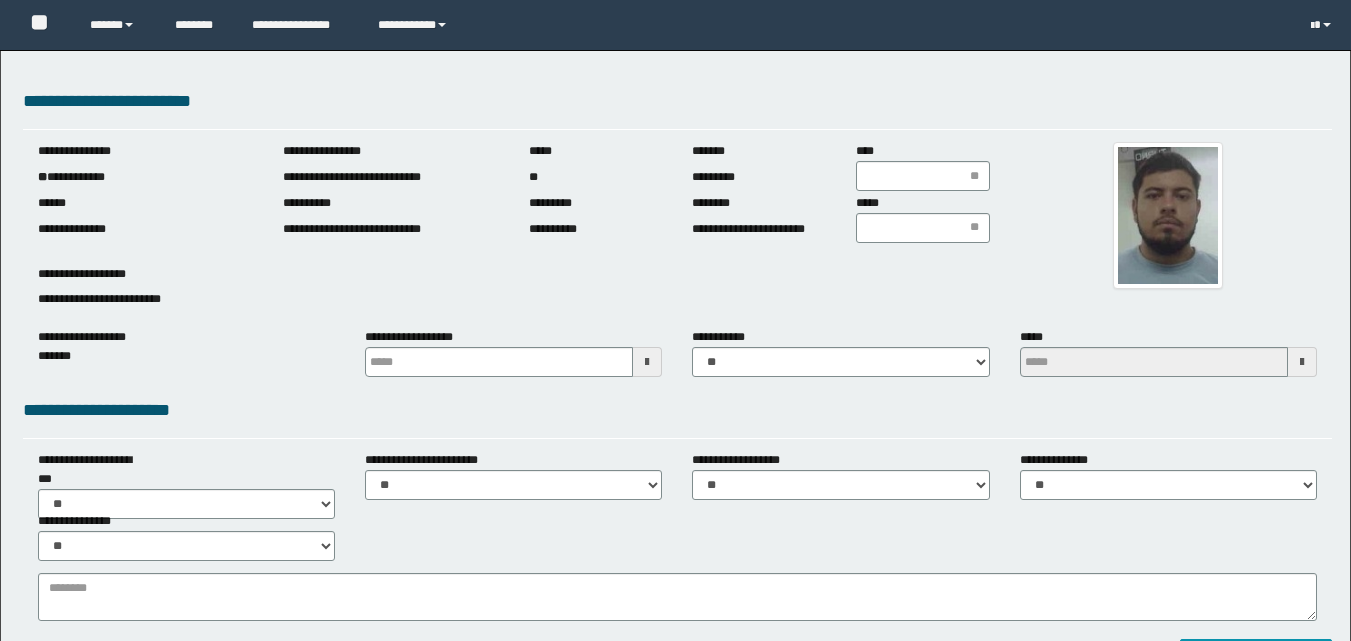 scroll, scrollTop: 0, scrollLeft: 0, axis: both 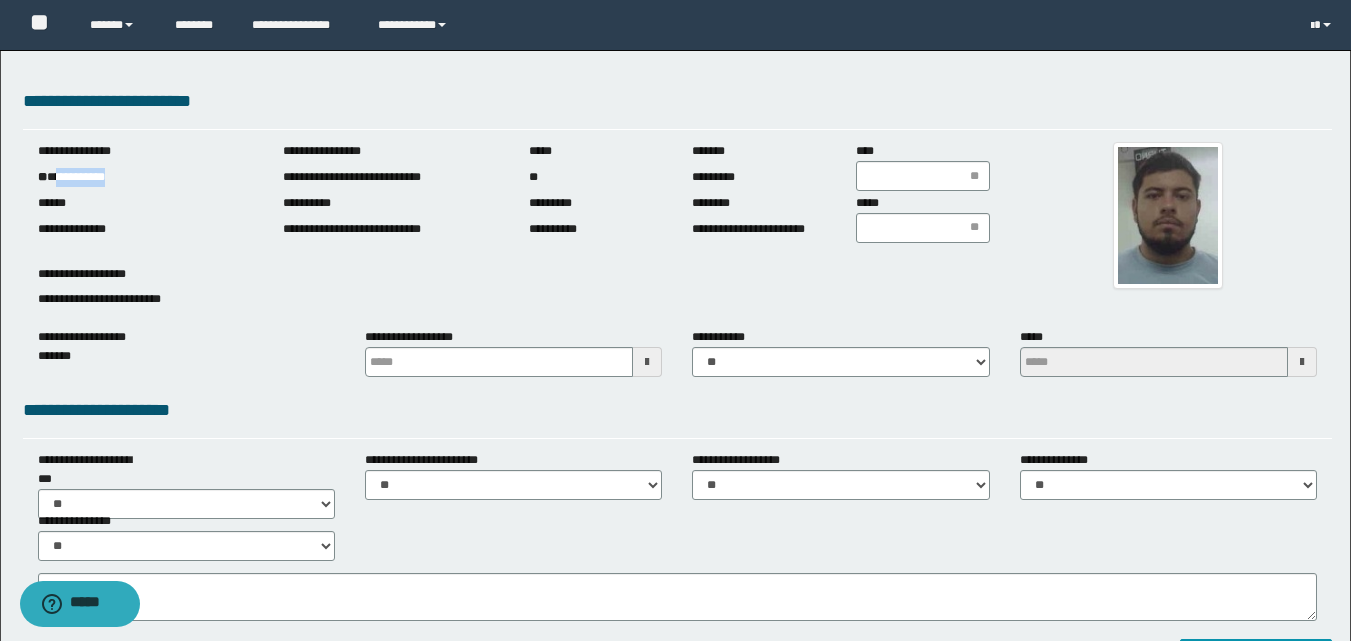 drag, startPoint x: 60, startPoint y: 178, endPoint x: 98, endPoint y: 186, distance: 38.832977 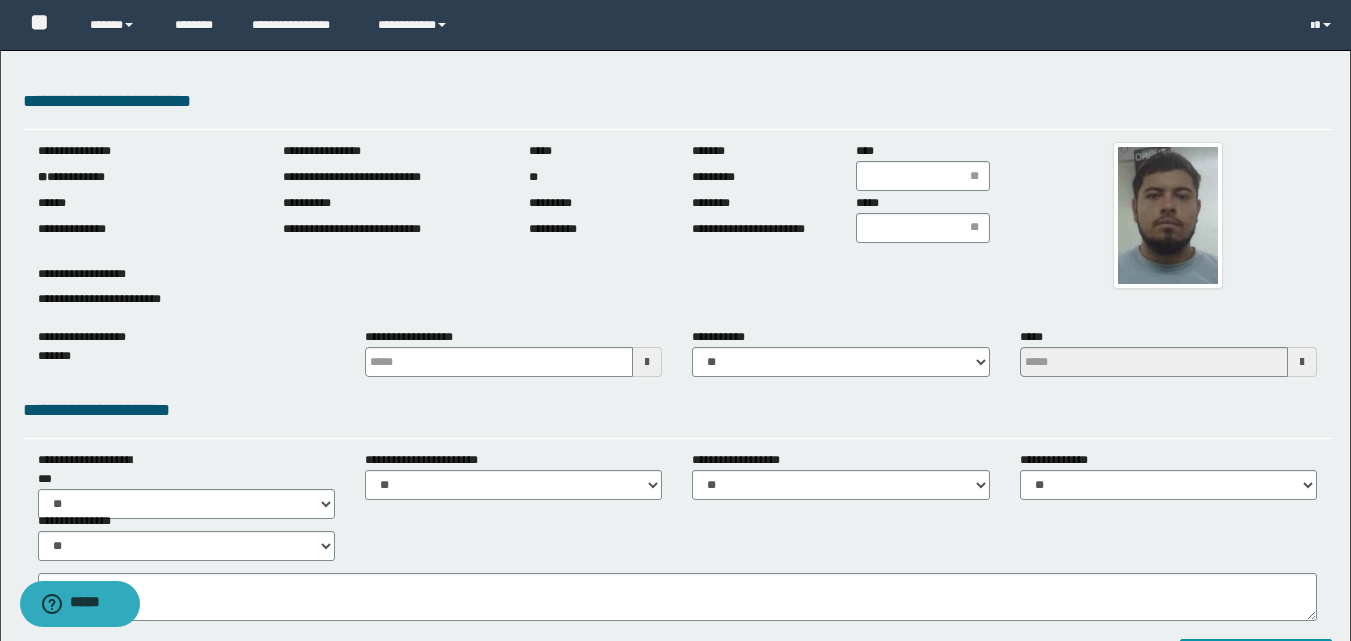 click at bounding box center [647, 362] 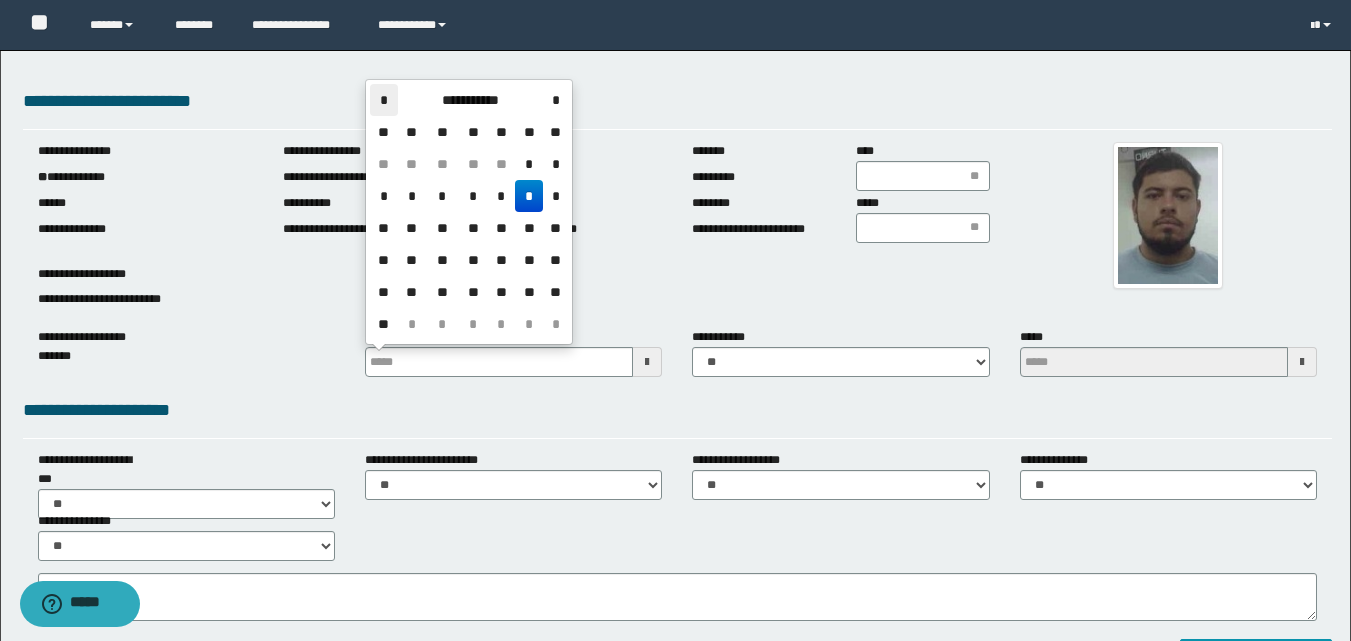click on "*" at bounding box center (384, 100) 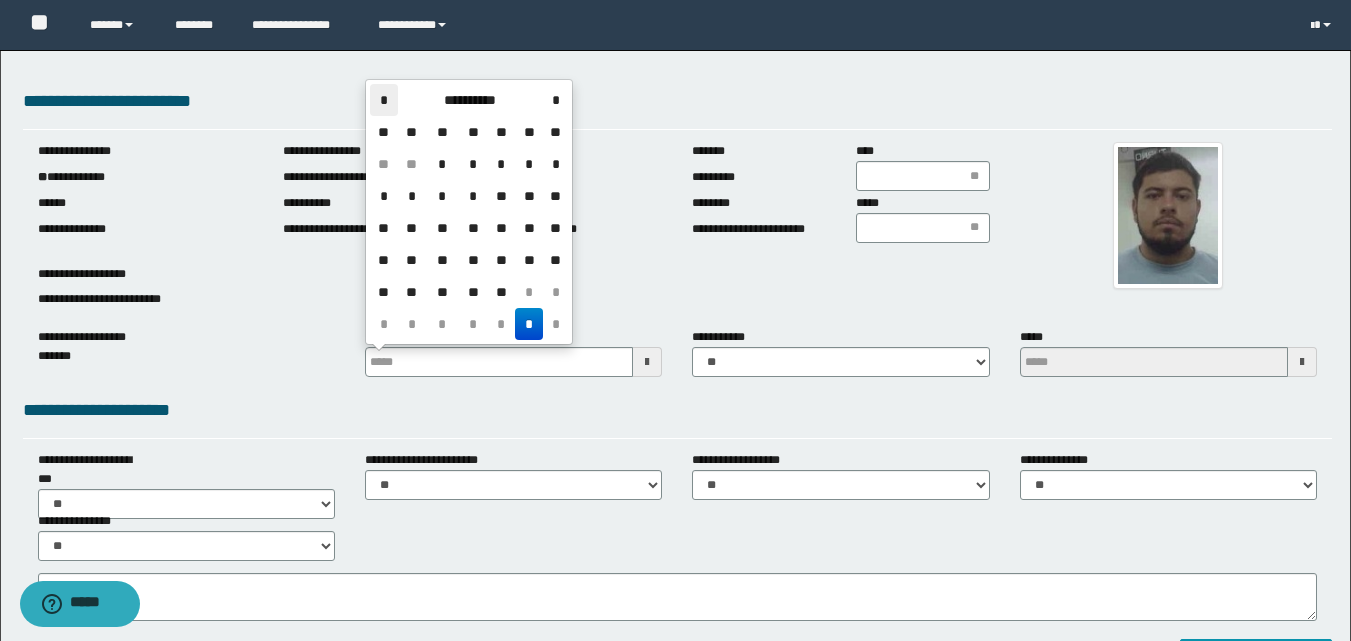 click on "*" at bounding box center [384, 100] 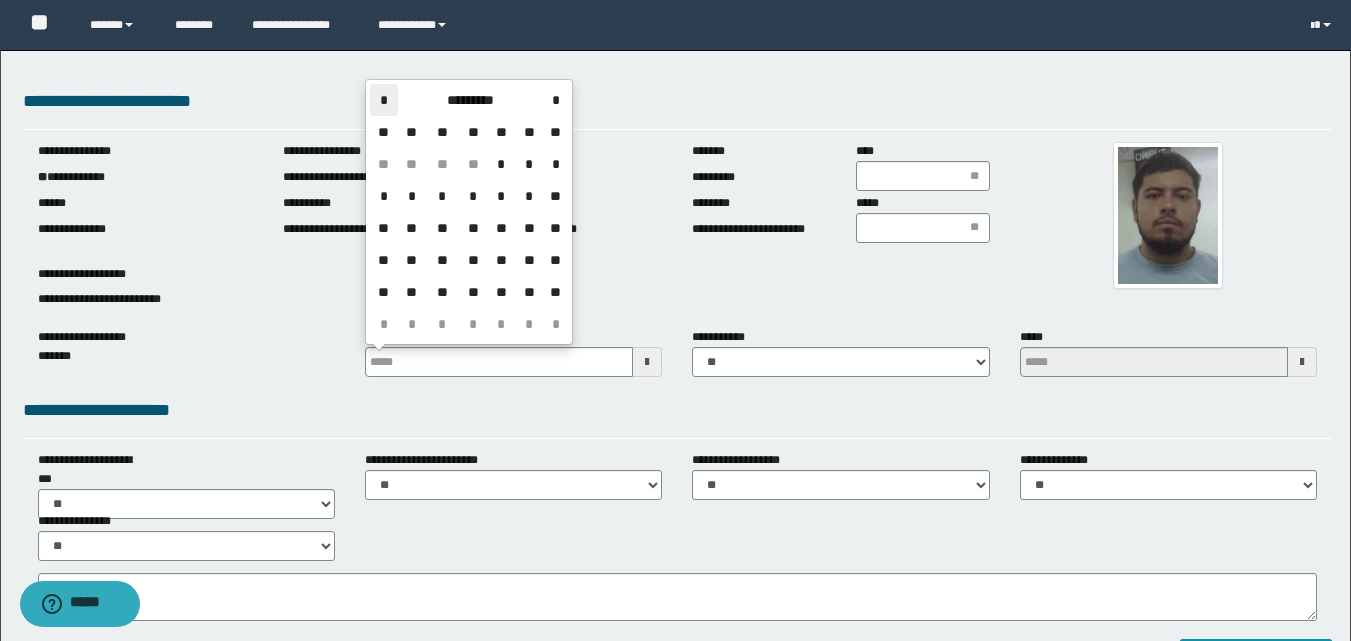 click on "*" at bounding box center (384, 100) 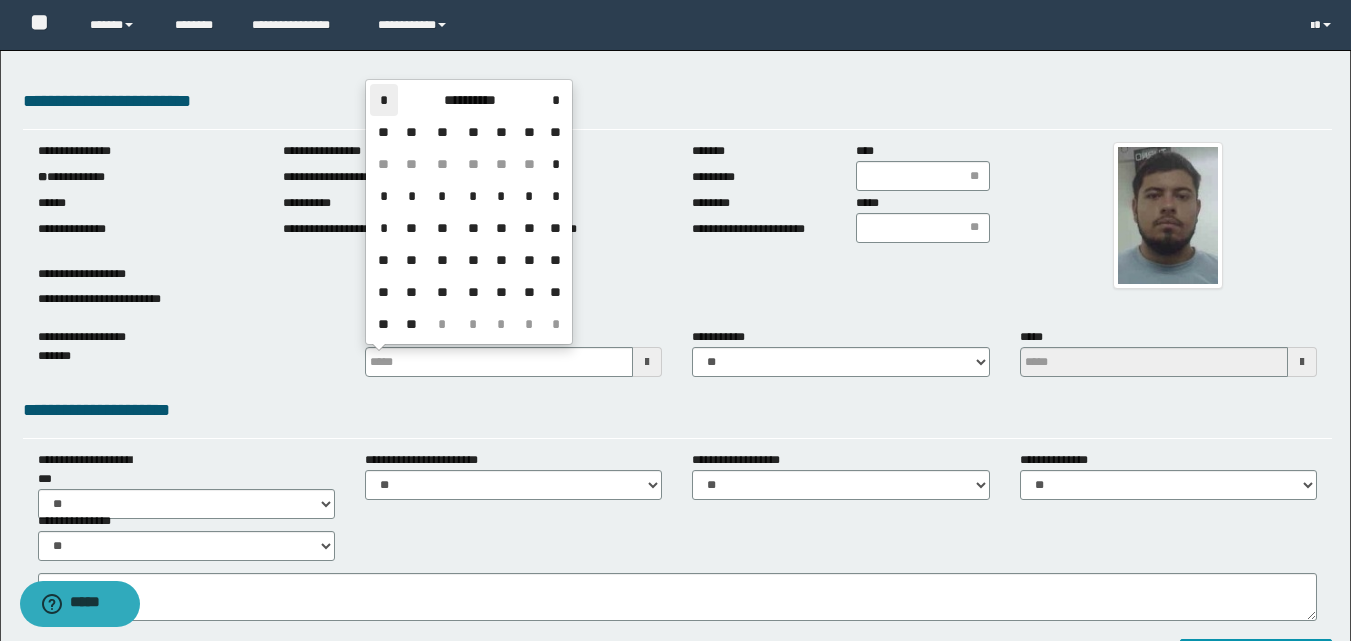 click on "*" at bounding box center [384, 100] 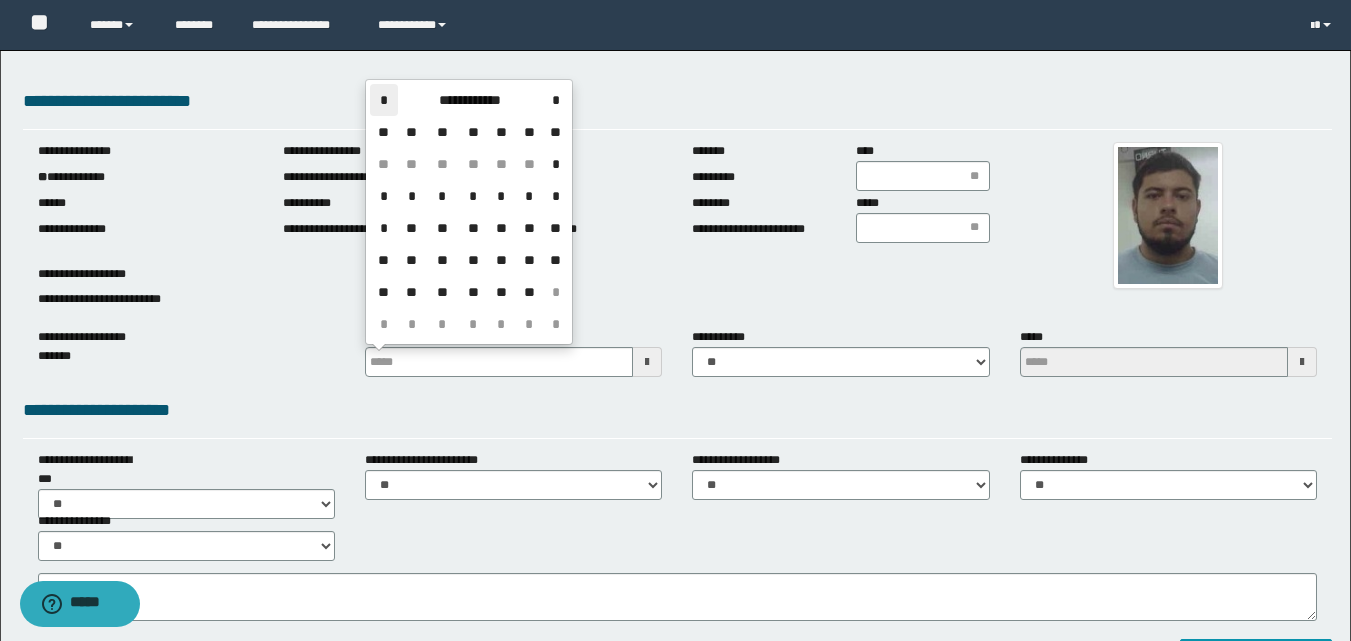 click on "*" at bounding box center (384, 100) 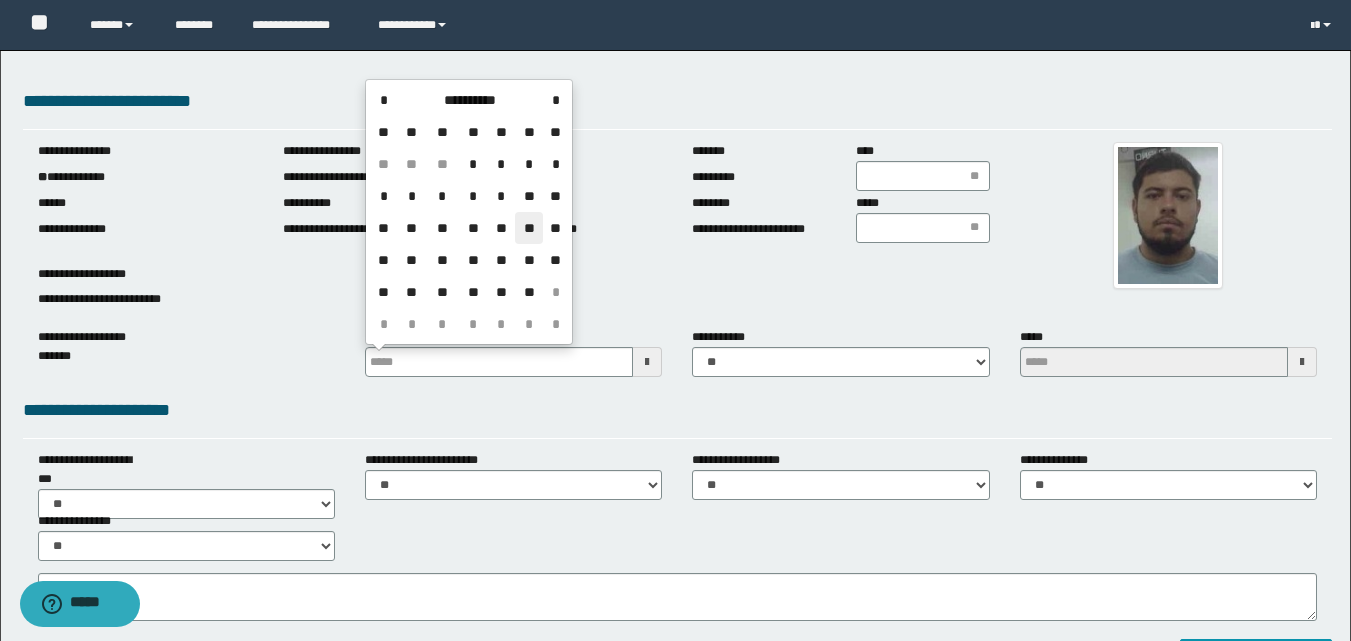 click on "**" at bounding box center [529, 228] 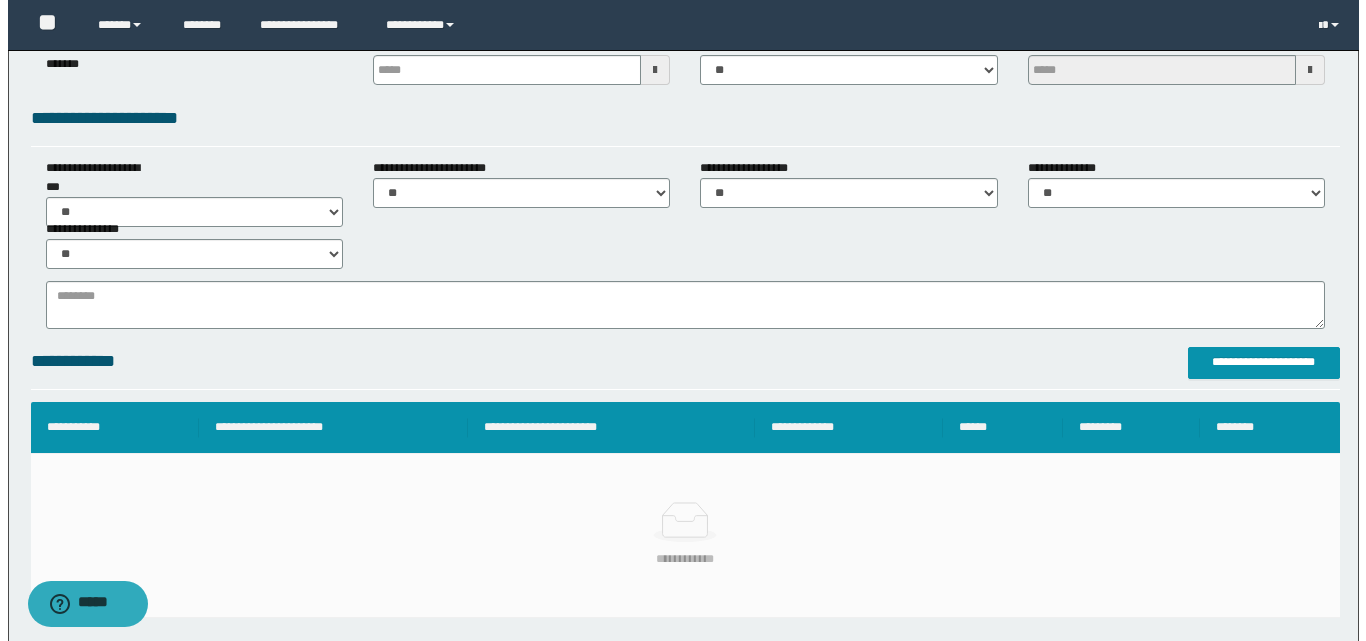 scroll, scrollTop: 300, scrollLeft: 0, axis: vertical 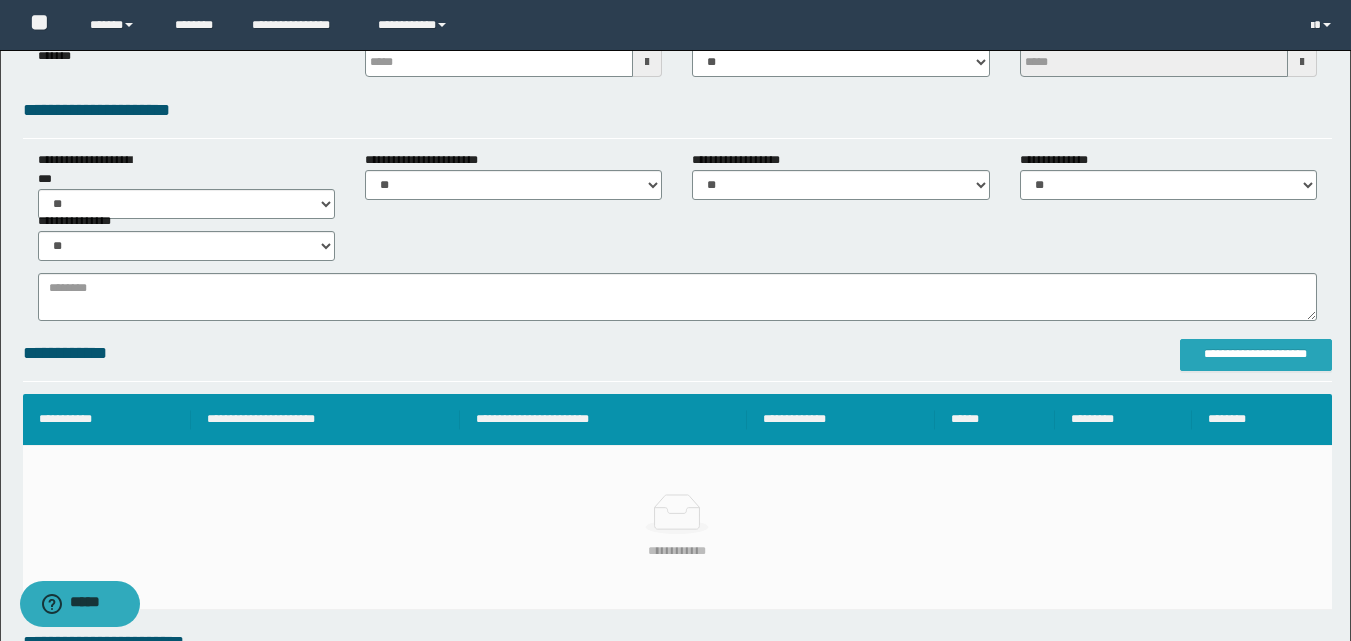 click on "**********" at bounding box center [1256, 354] 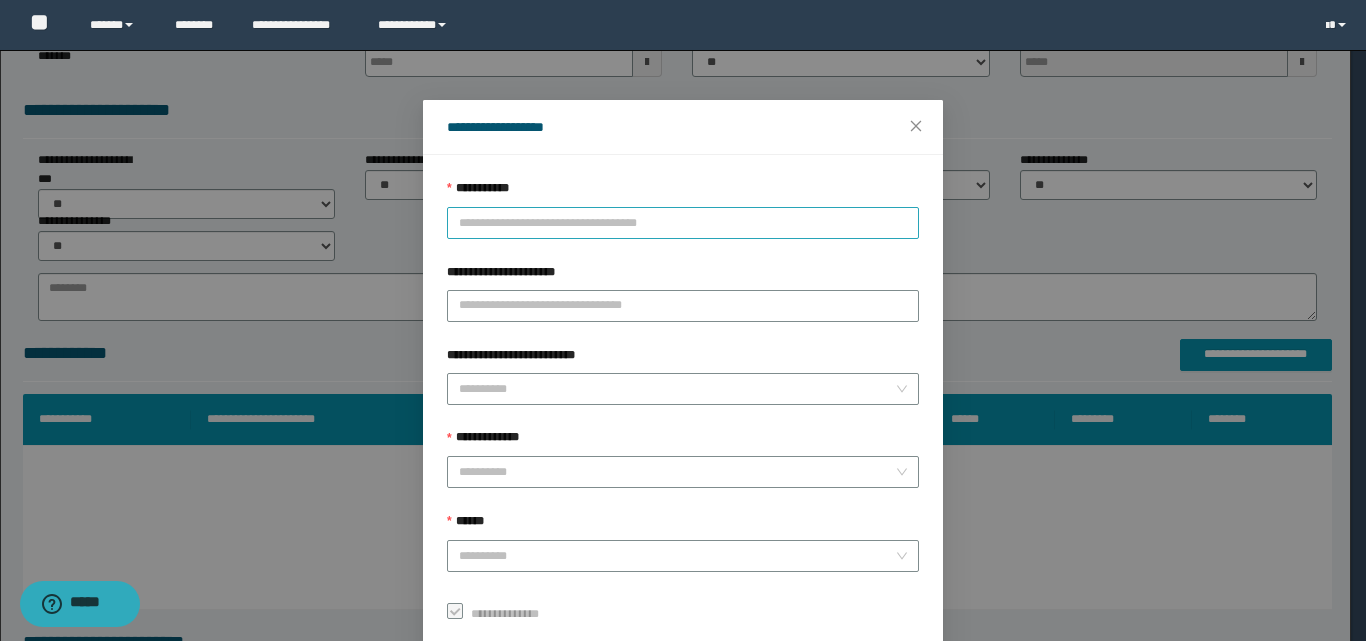 click on "**********" at bounding box center (683, 223) 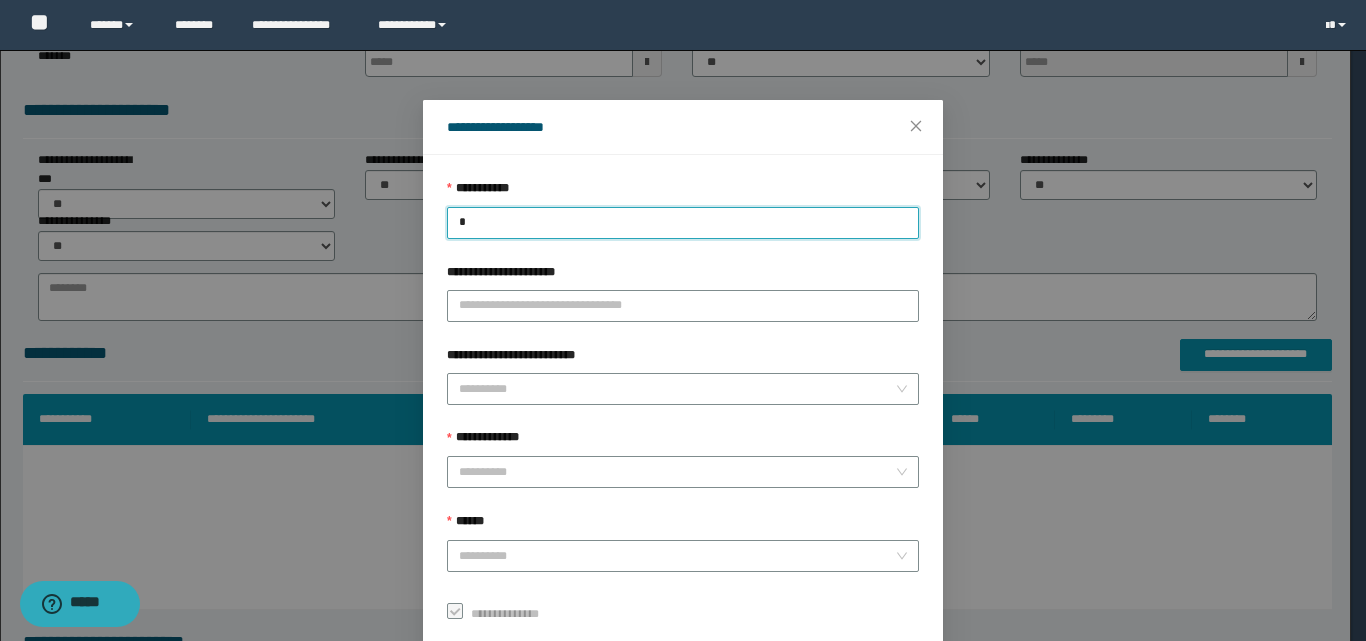 type on "**" 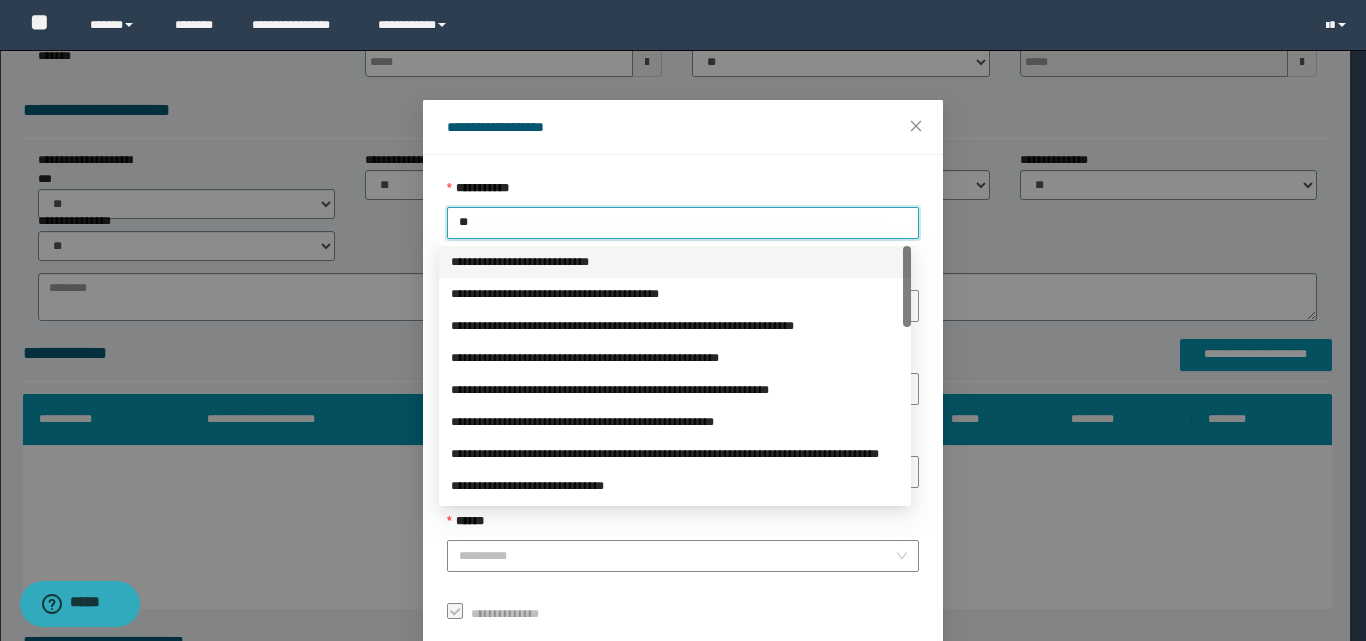 click on "**********" at bounding box center (675, 262) 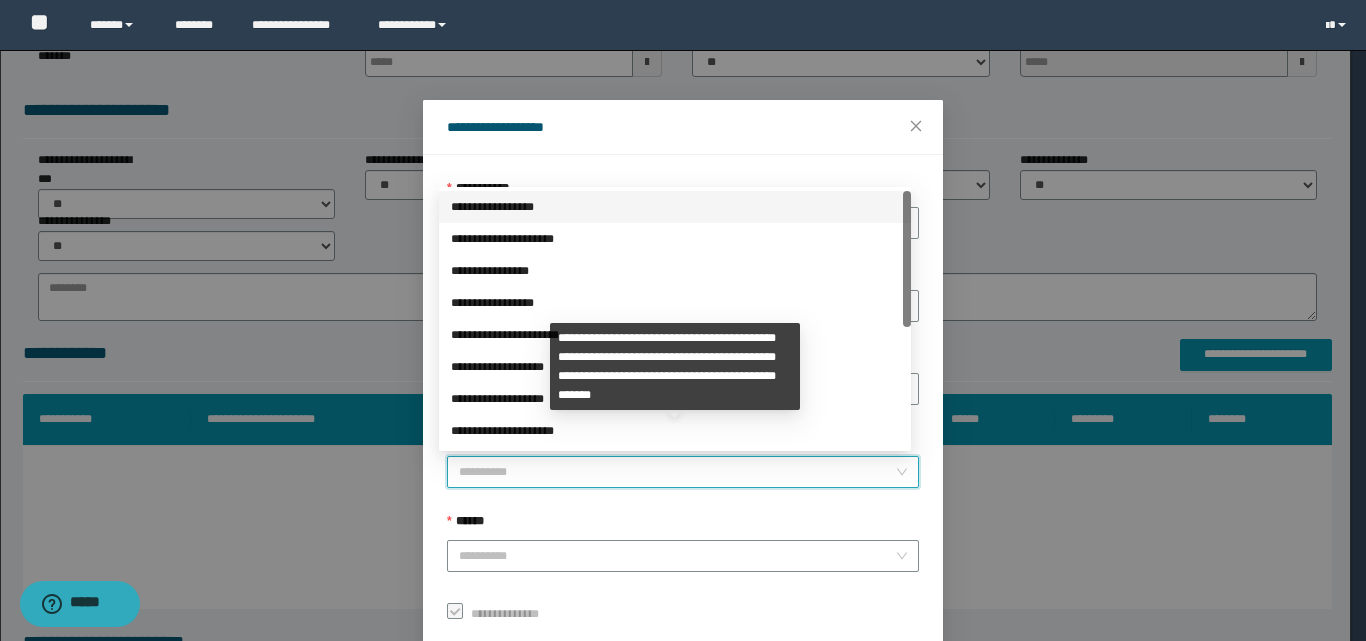click on "**********" at bounding box center (677, 472) 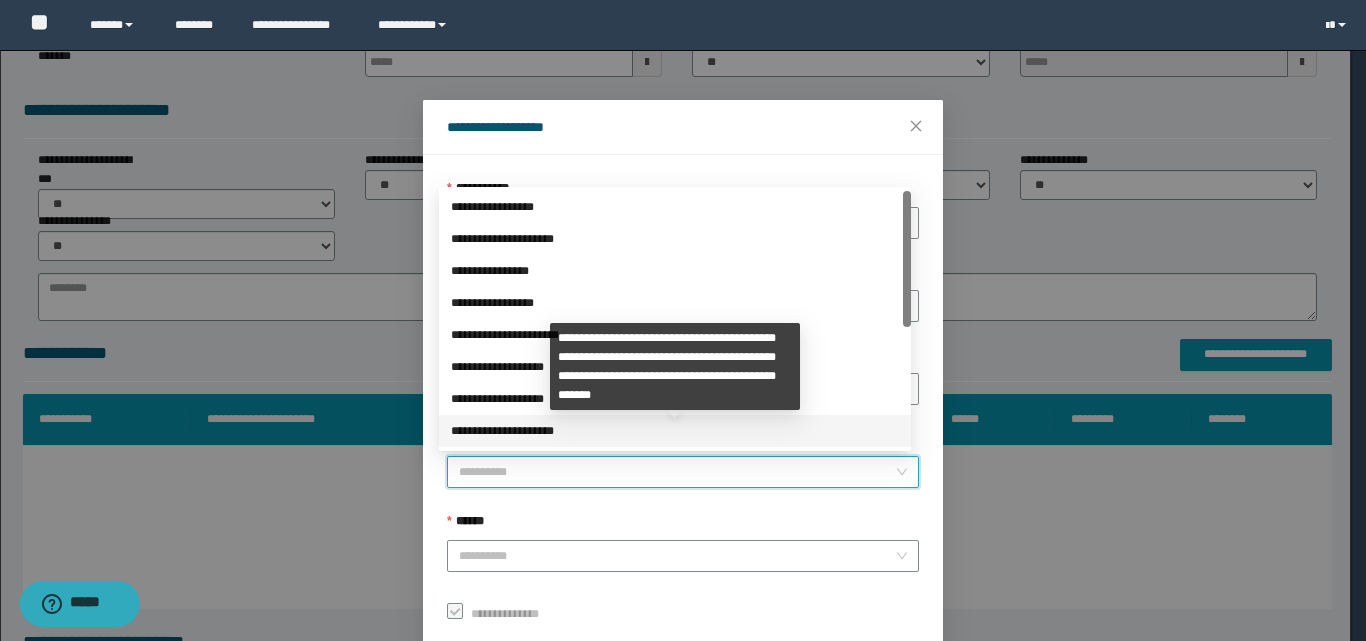 scroll, scrollTop: 224, scrollLeft: 0, axis: vertical 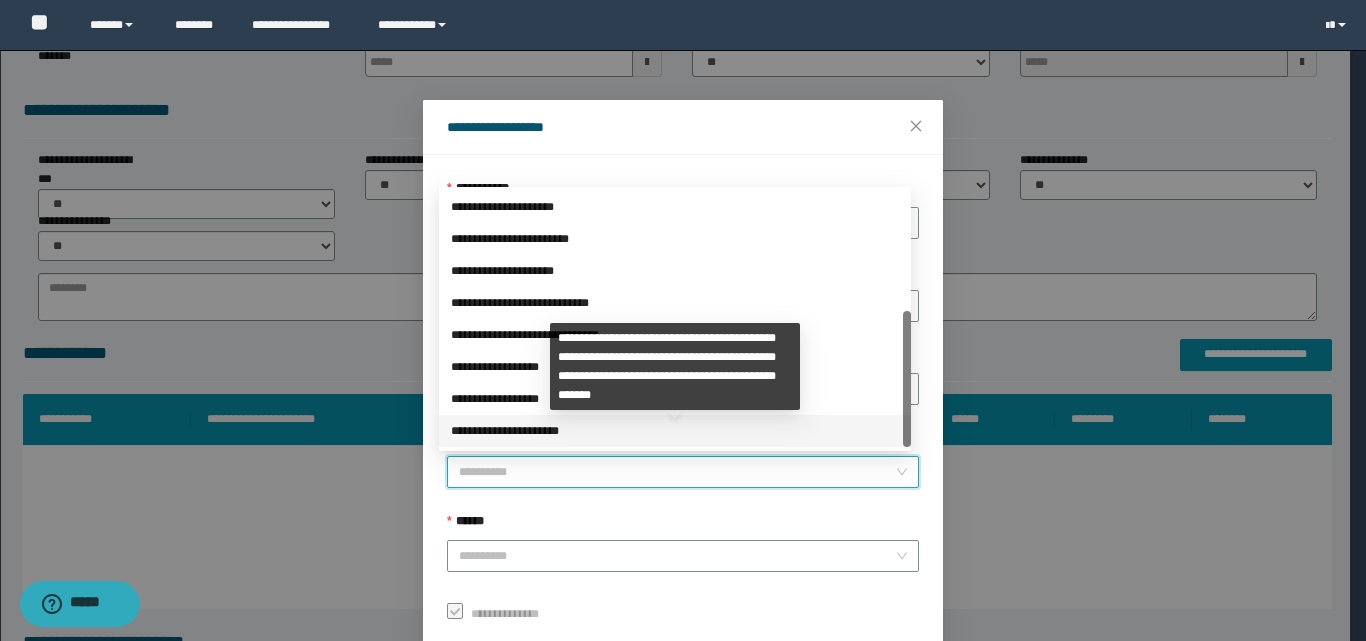 click on "**********" at bounding box center (675, 431) 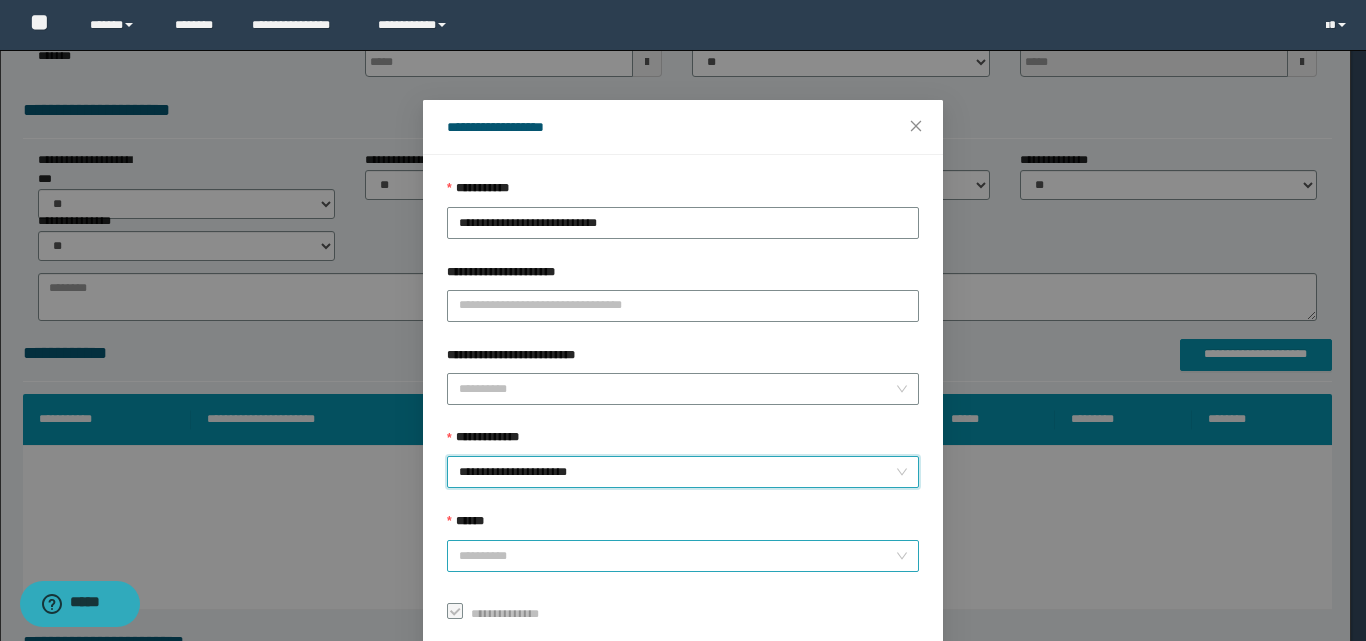 click on "**********" at bounding box center (683, 556) 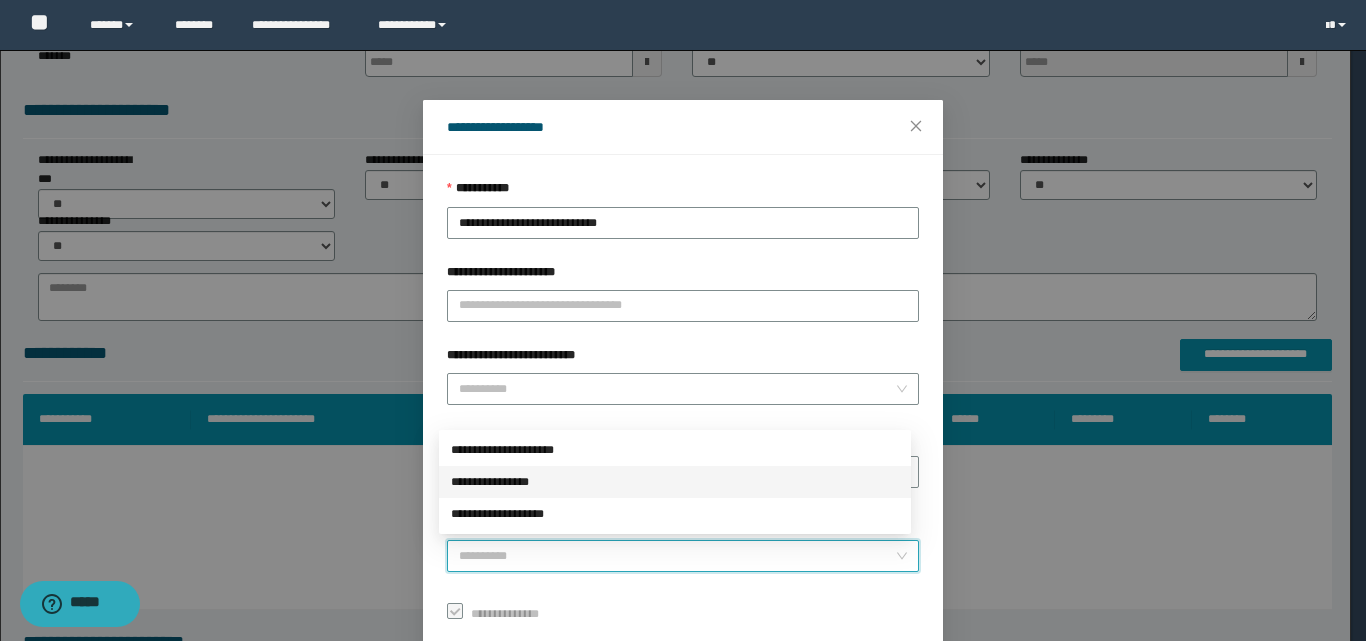 click on "**********" at bounding box center (675, 482) 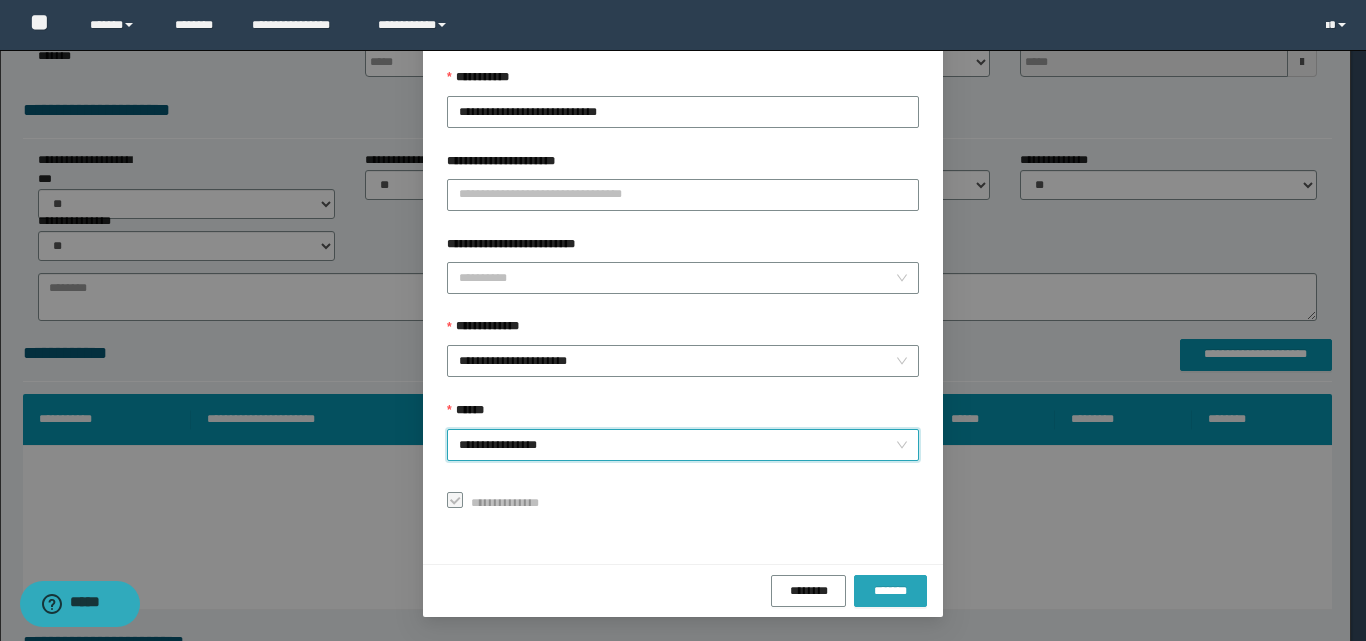 click on "*******" at bounding box center [890, 591] 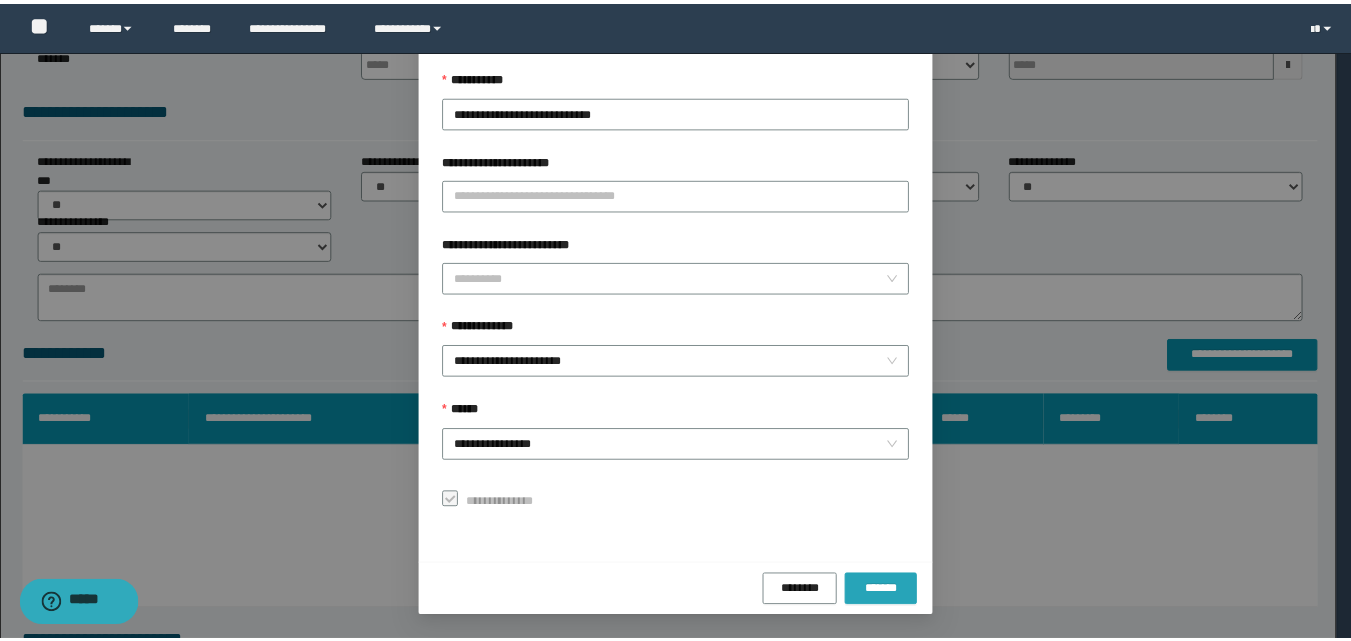 scroll, scrollTop: 64, scrollLeft: 0, axis: vertical 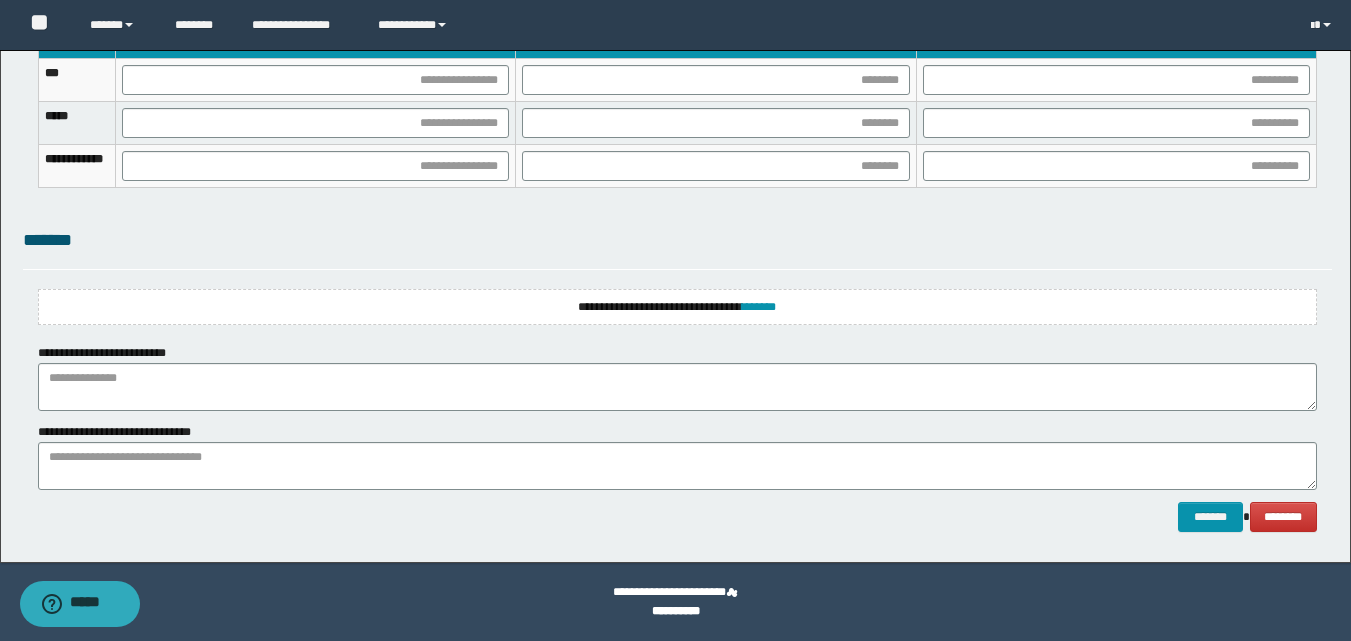 click on "**********" at bounding box center [677, 307] 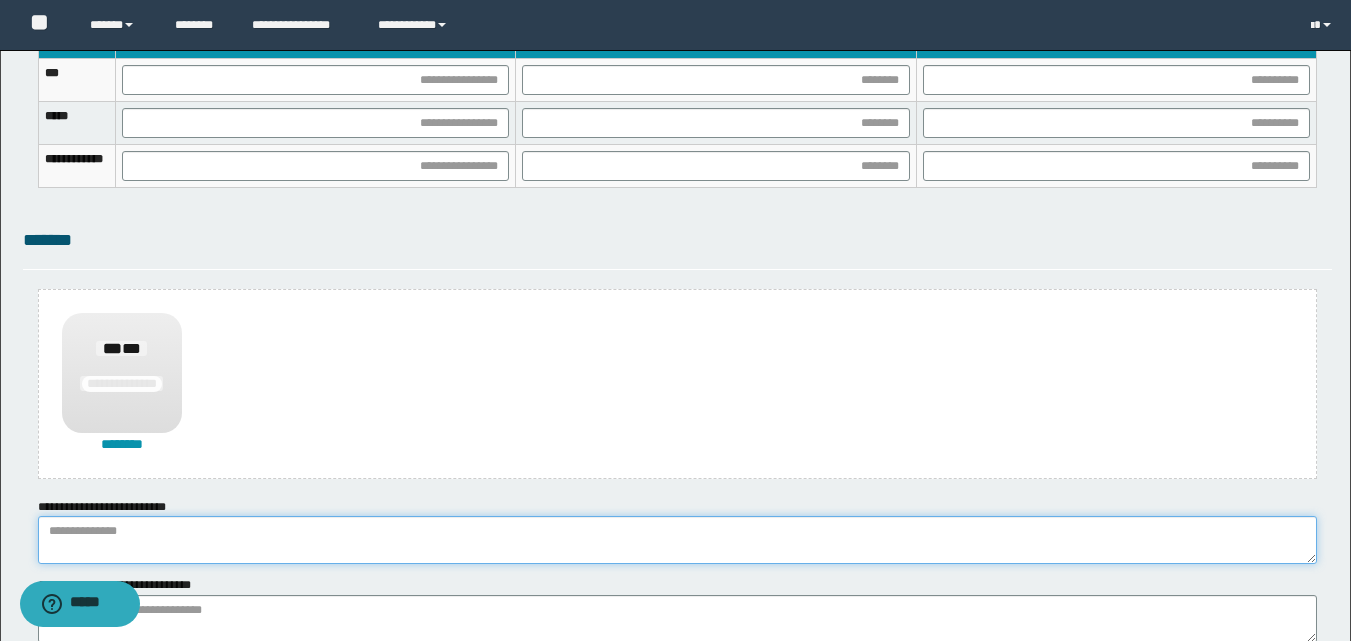 click at bounding box center (677, 540) 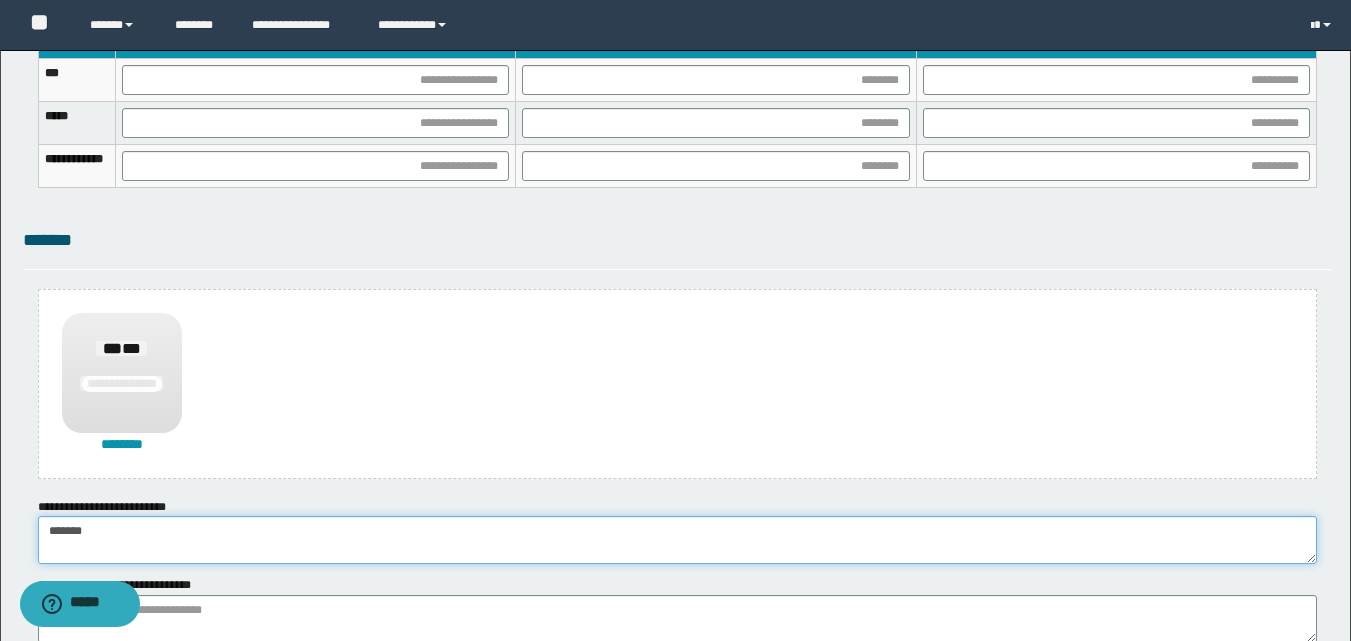 type on "******" 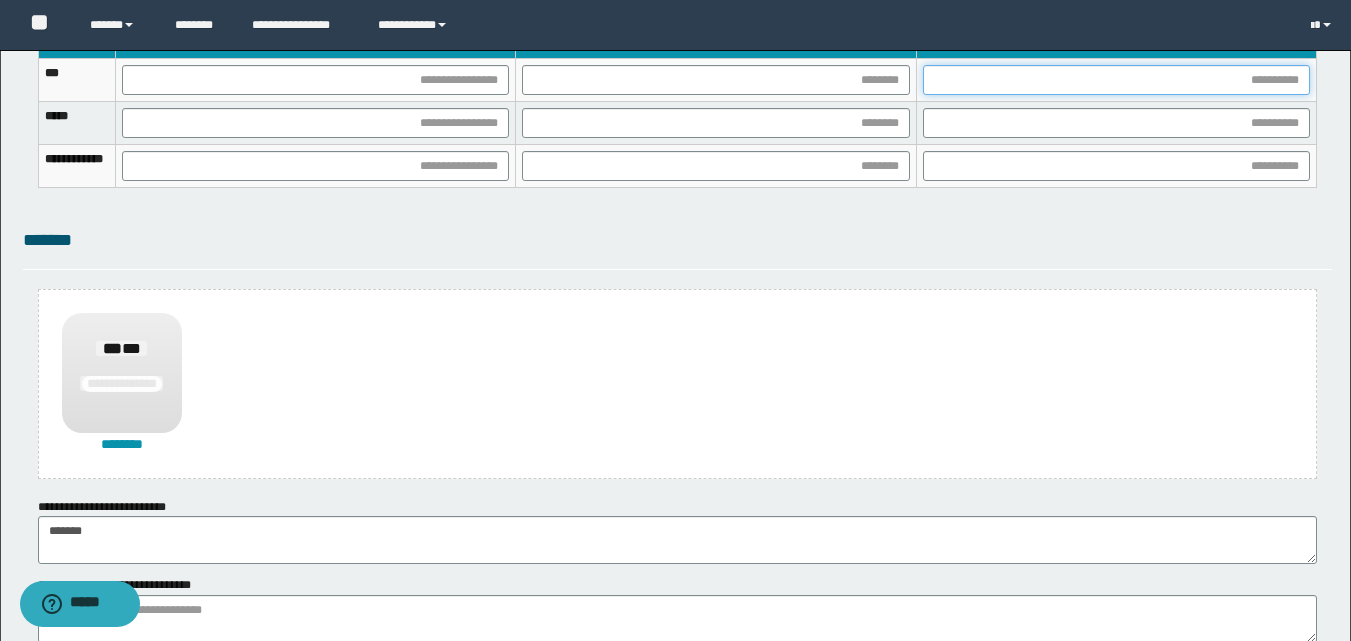 drag, startPoint x: 1007, startPoint y: 70, endPoint x: 890, endPoint y: 149, distance: 141.17365 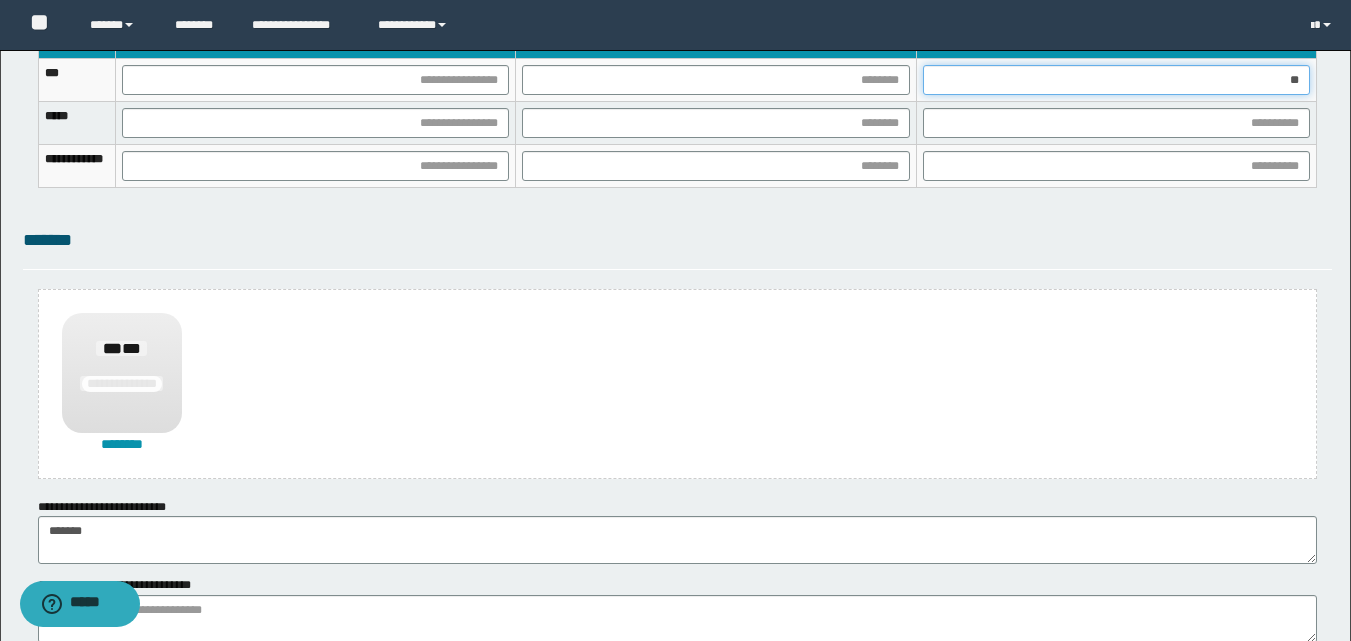 type on "***" 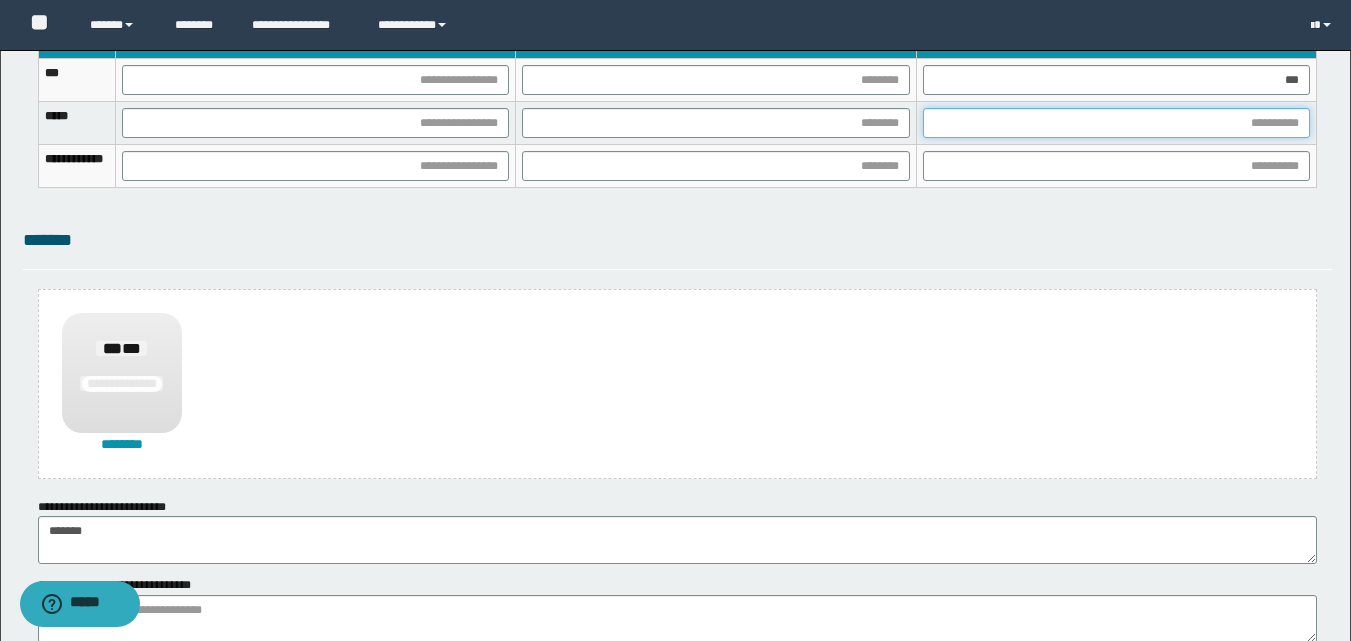 drag, startPoint x: 1248, startPoint y: 117, endPoint x: 1215, endPoint y: 146, distance: 43.931767 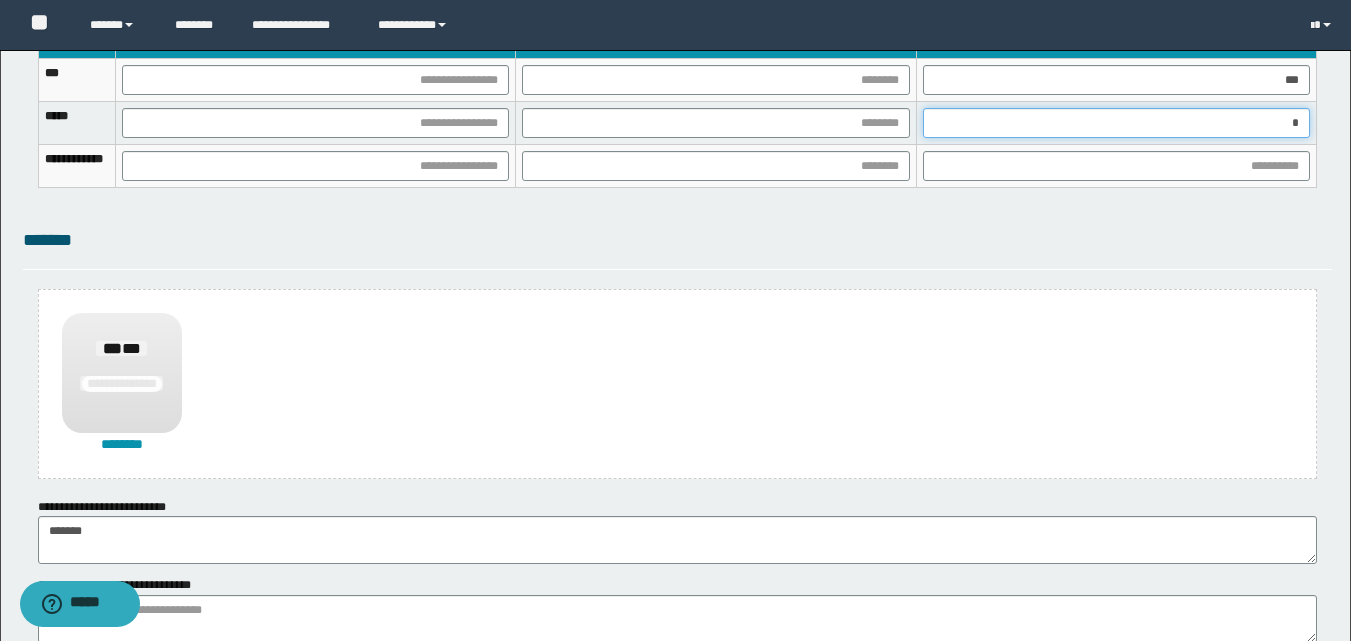type on "**" 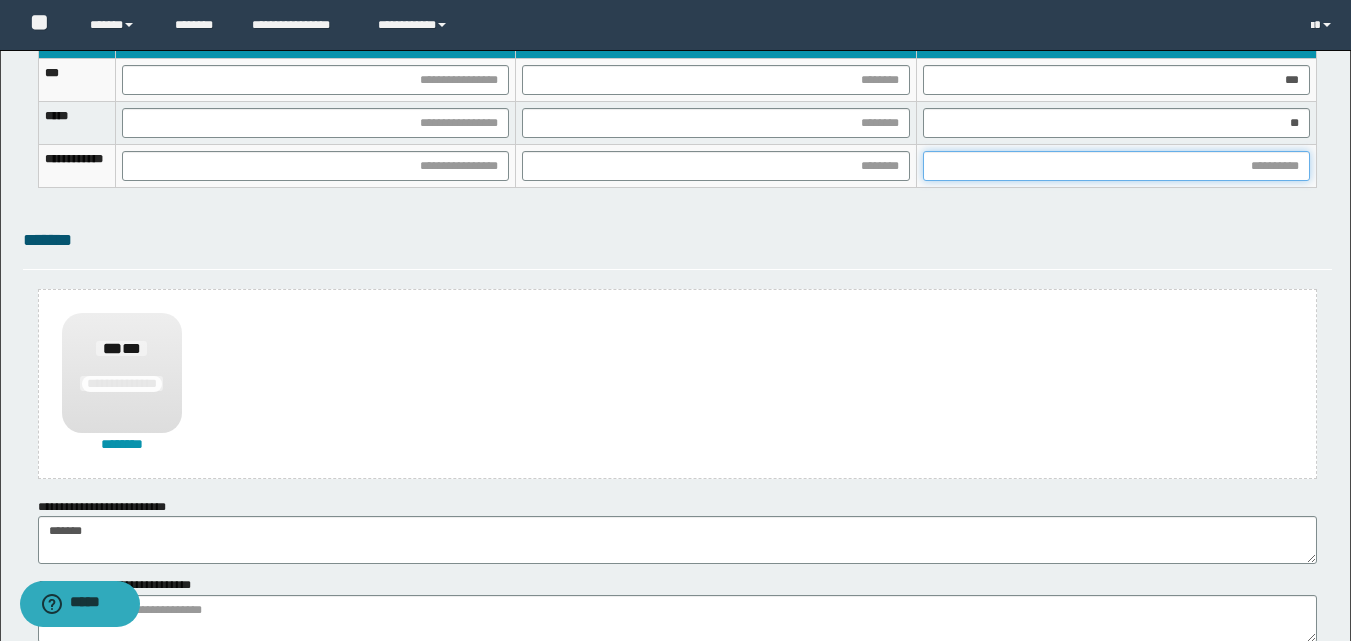 click at bounding box center [1116, 166] 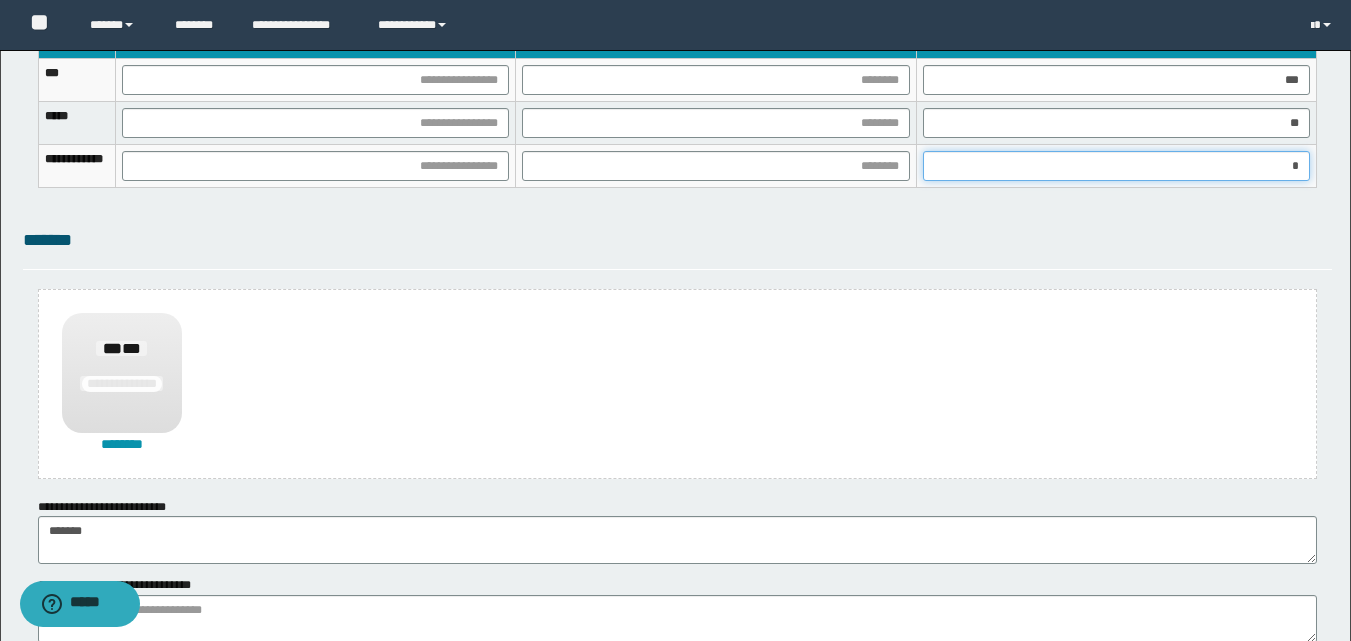 type on "**" 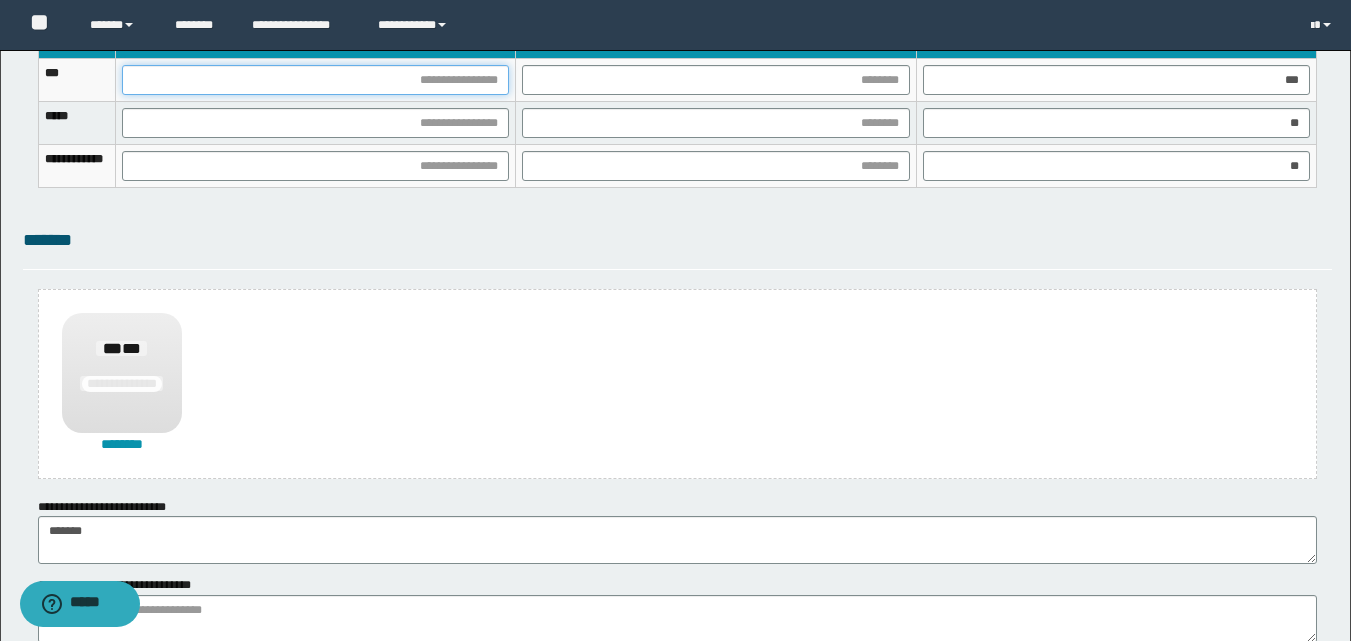 click at bounding box center (315, 80) 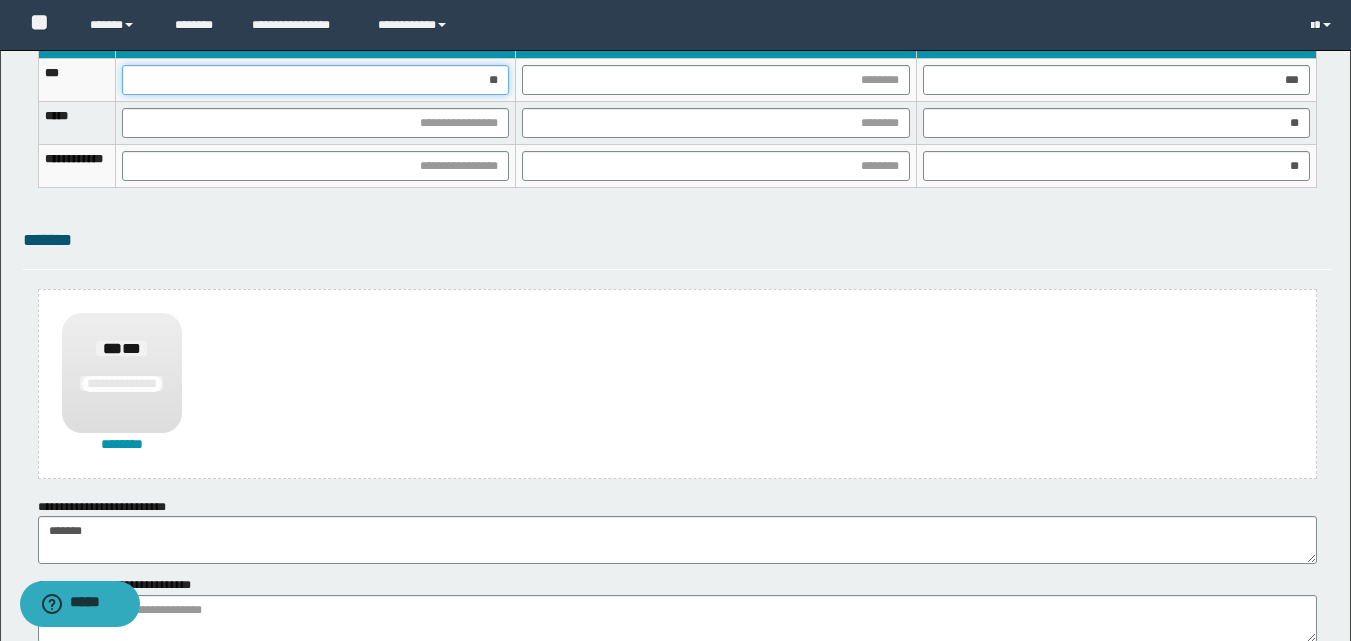 type on "***" 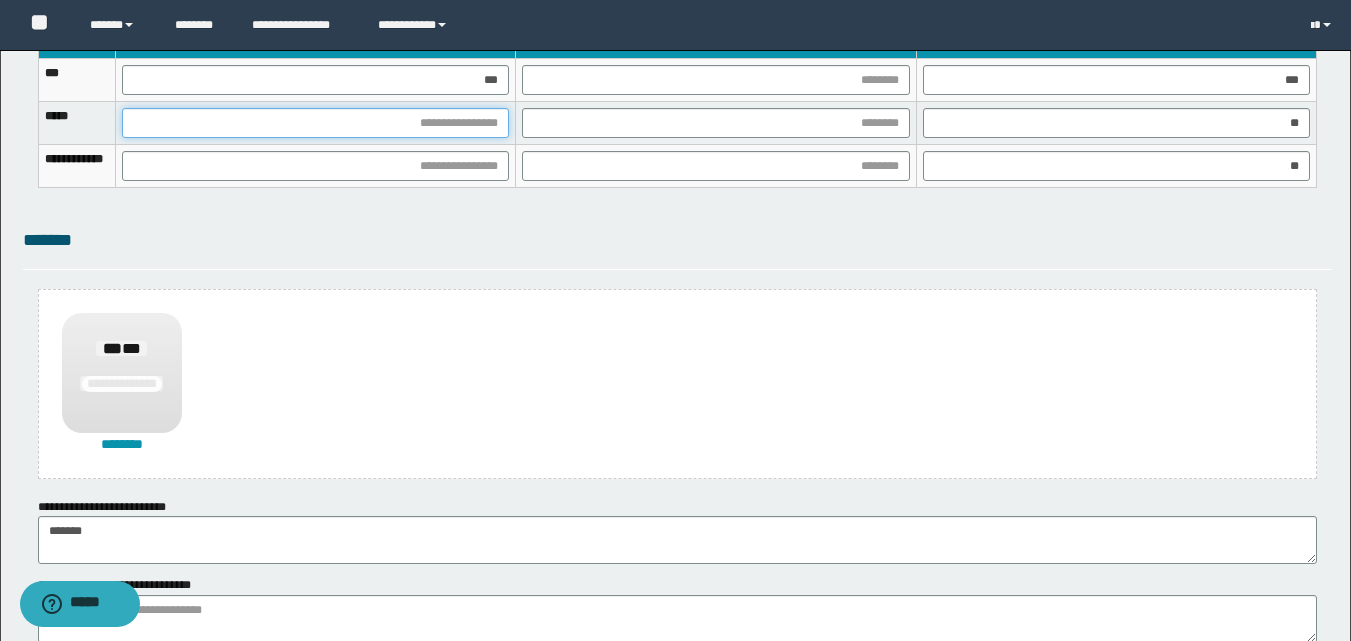 click at bounding box center (315, 123) 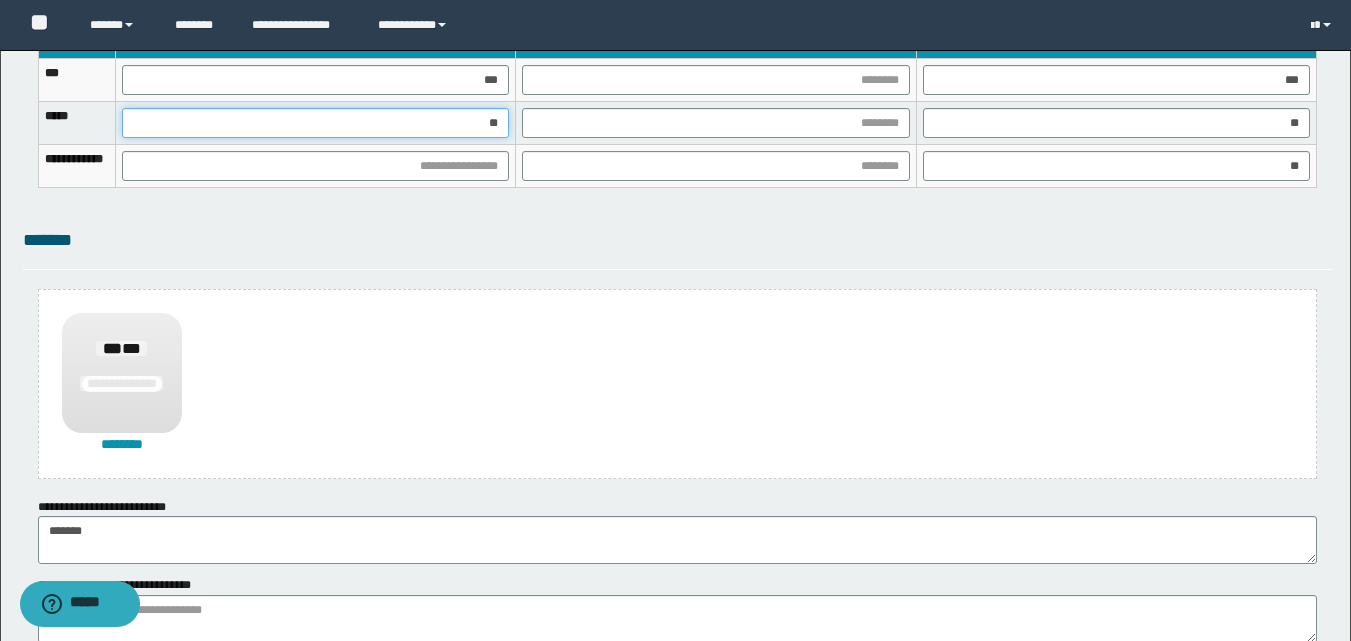 type on "***" 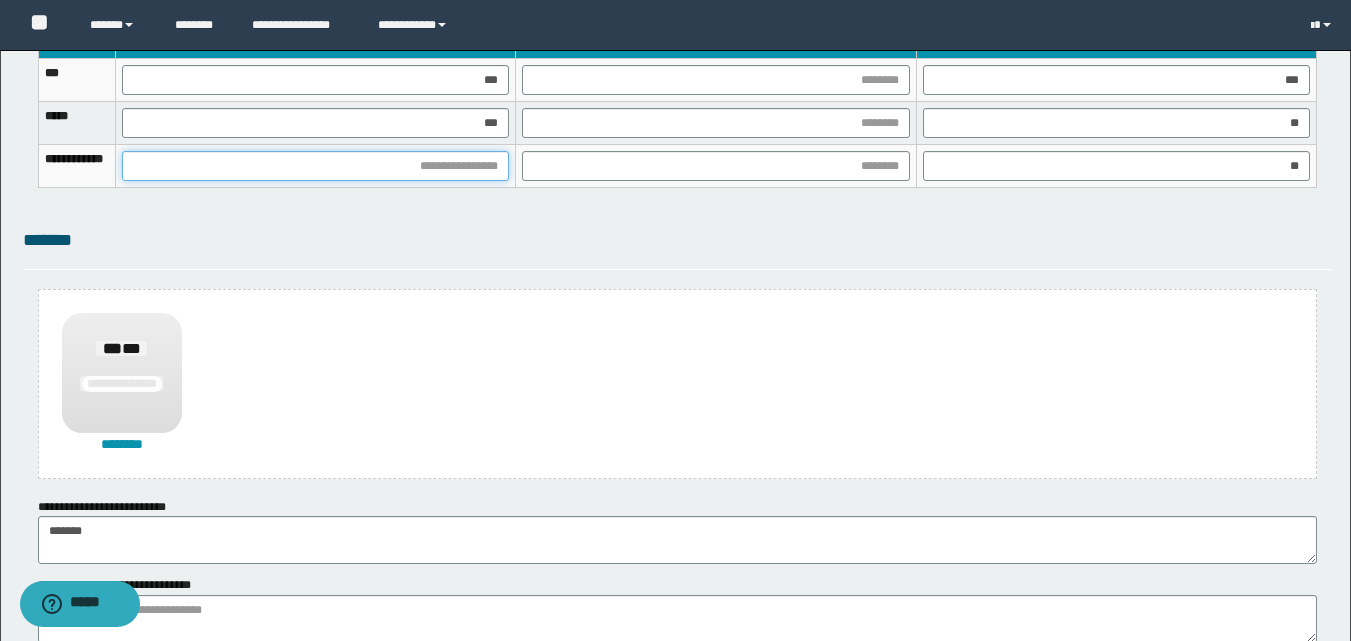 drag, startPoint x: 542, startPoint y: 159, endPoint x: 546, endPoint y: 170, distance: 11.7046995 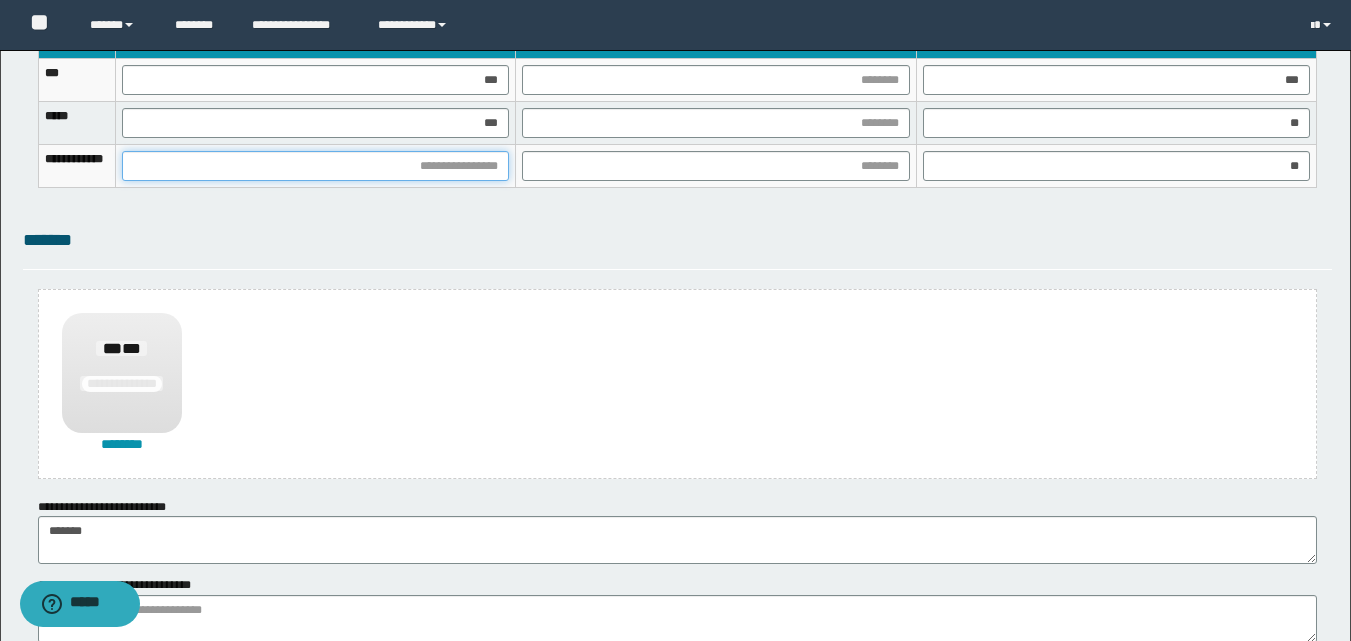 click at bounding box center (315, 166) 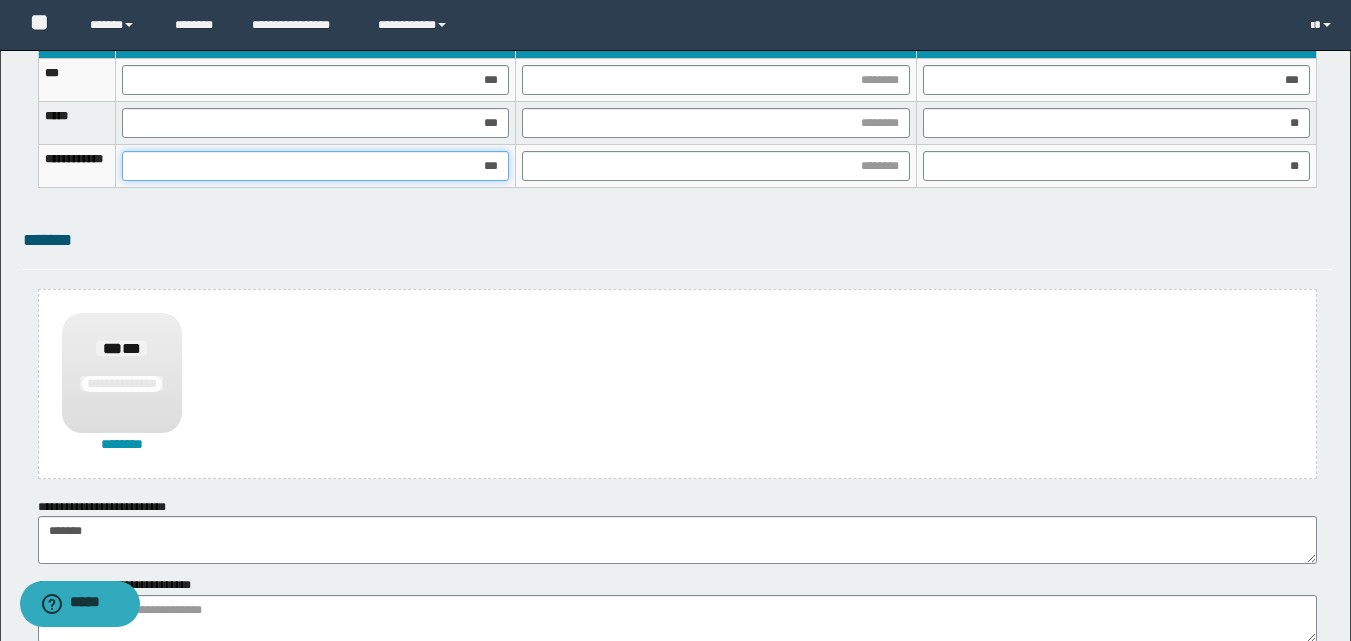 type on "****" 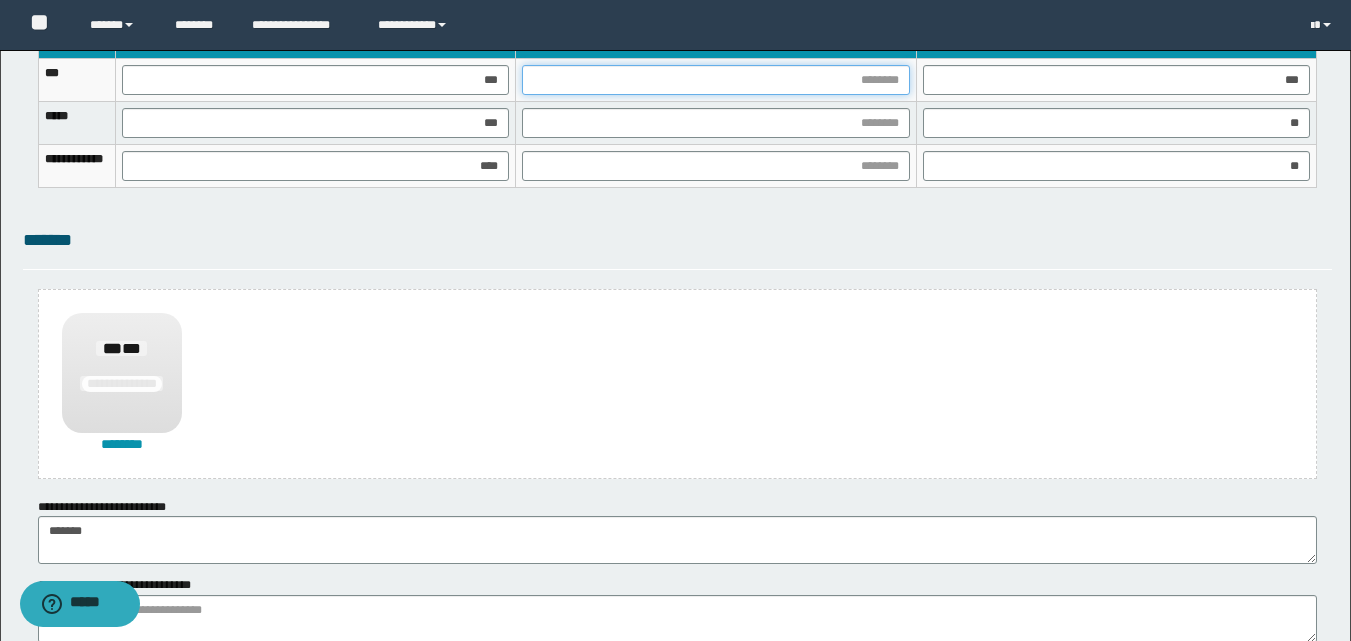 drag, startPoint x: 884, startPoint y: 77, endPoint x: 855, endPoint y: 169, distance: 96.462425 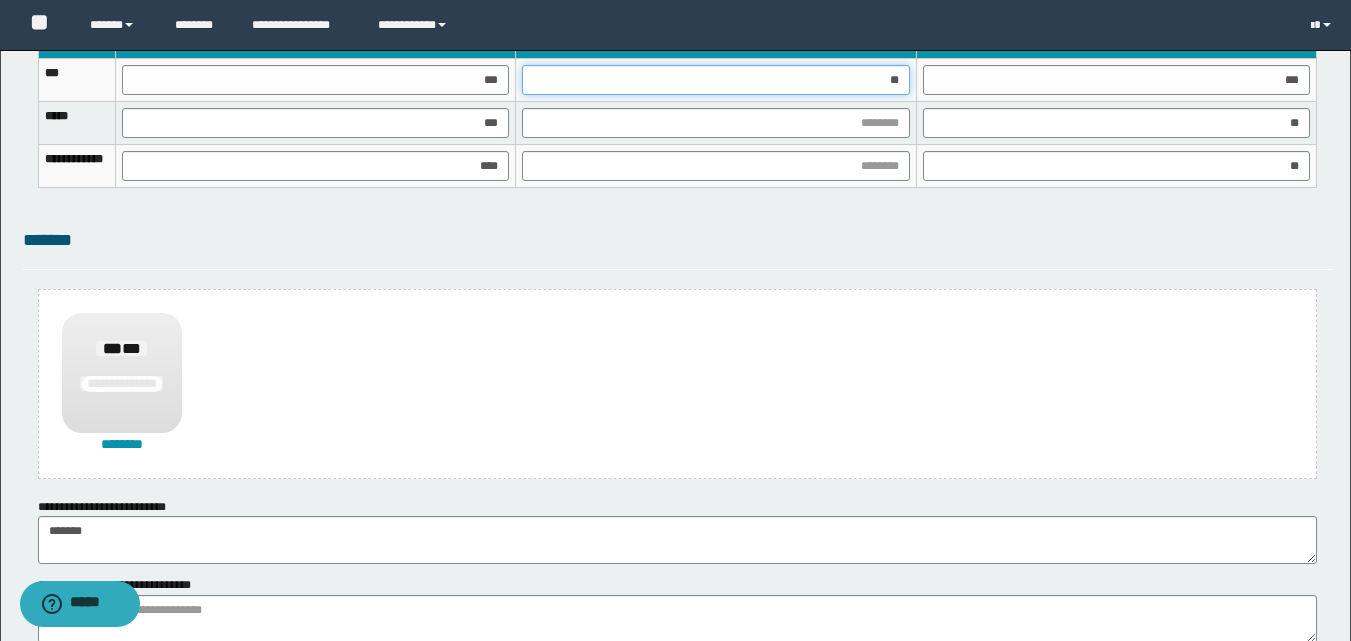 type on "***" 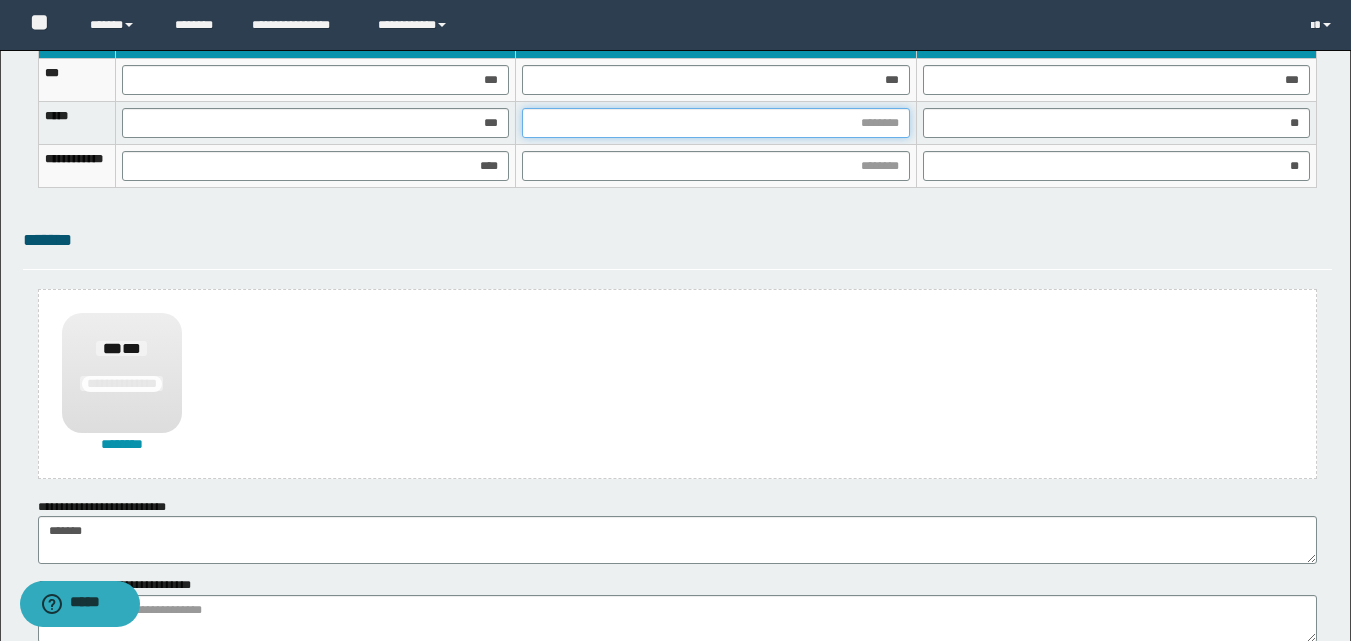 click at bounding box center (715, 123) 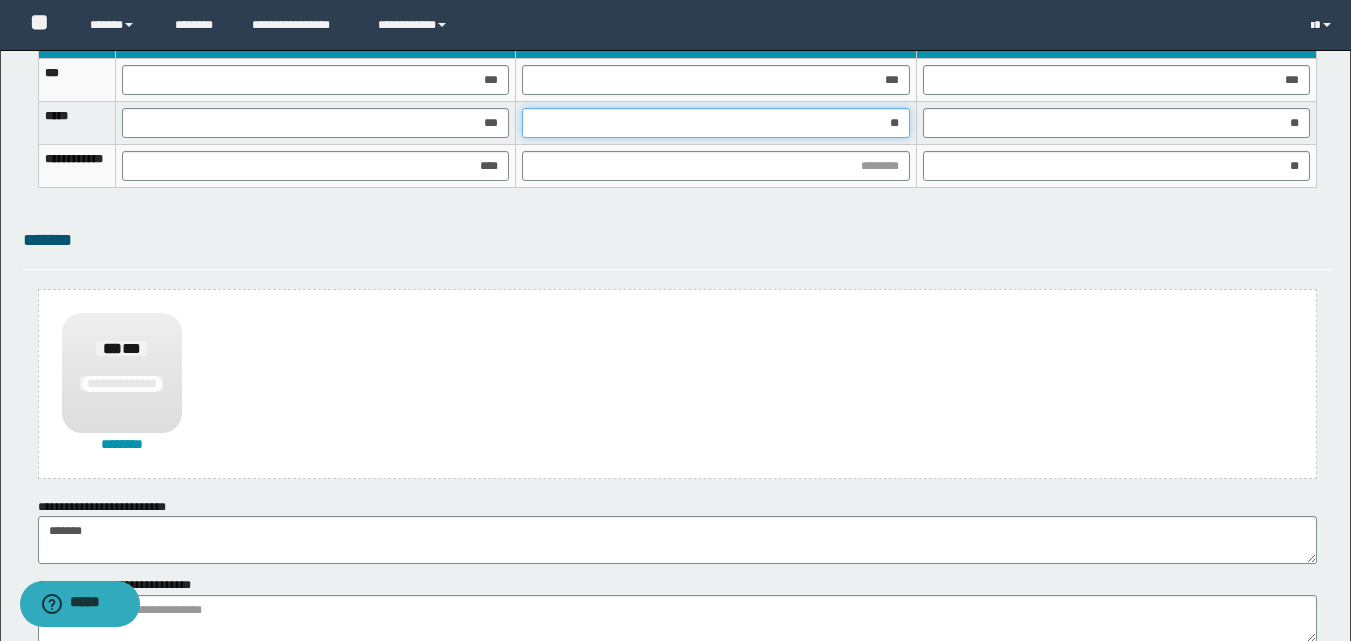 type on "***" 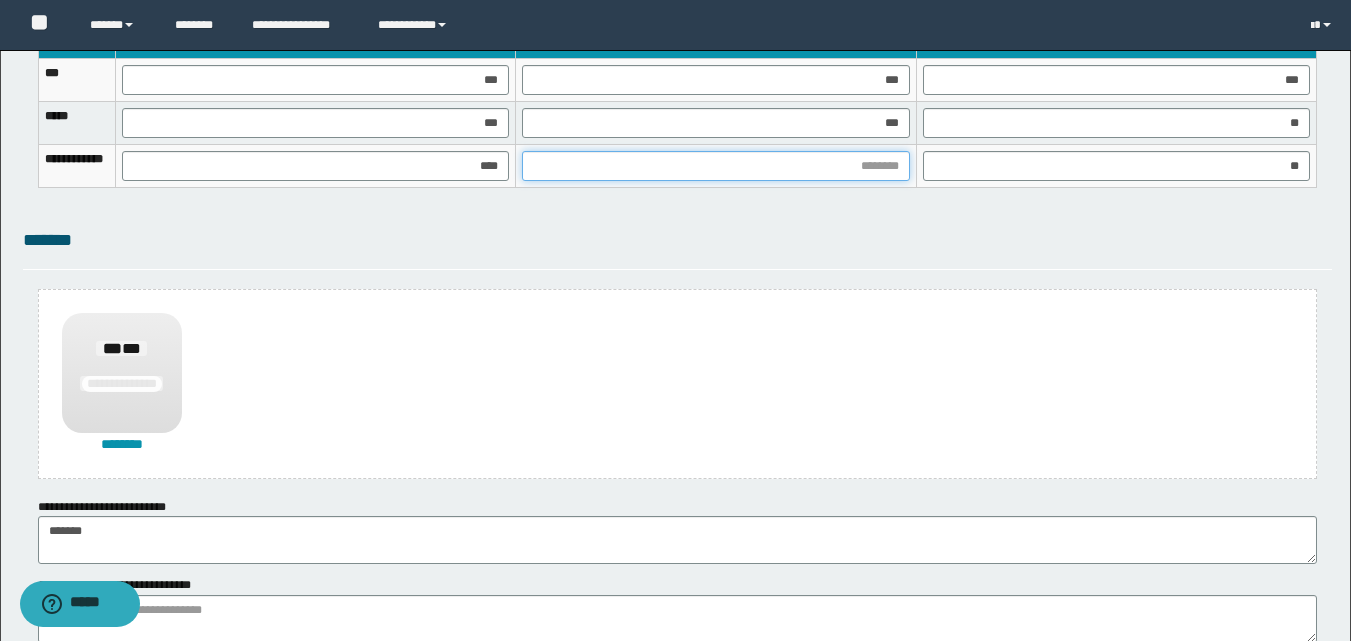 drag, startPoint x: 890, startPoint y: 153, endPoint x: 852, endPoint y: 224, distance: 80.529495 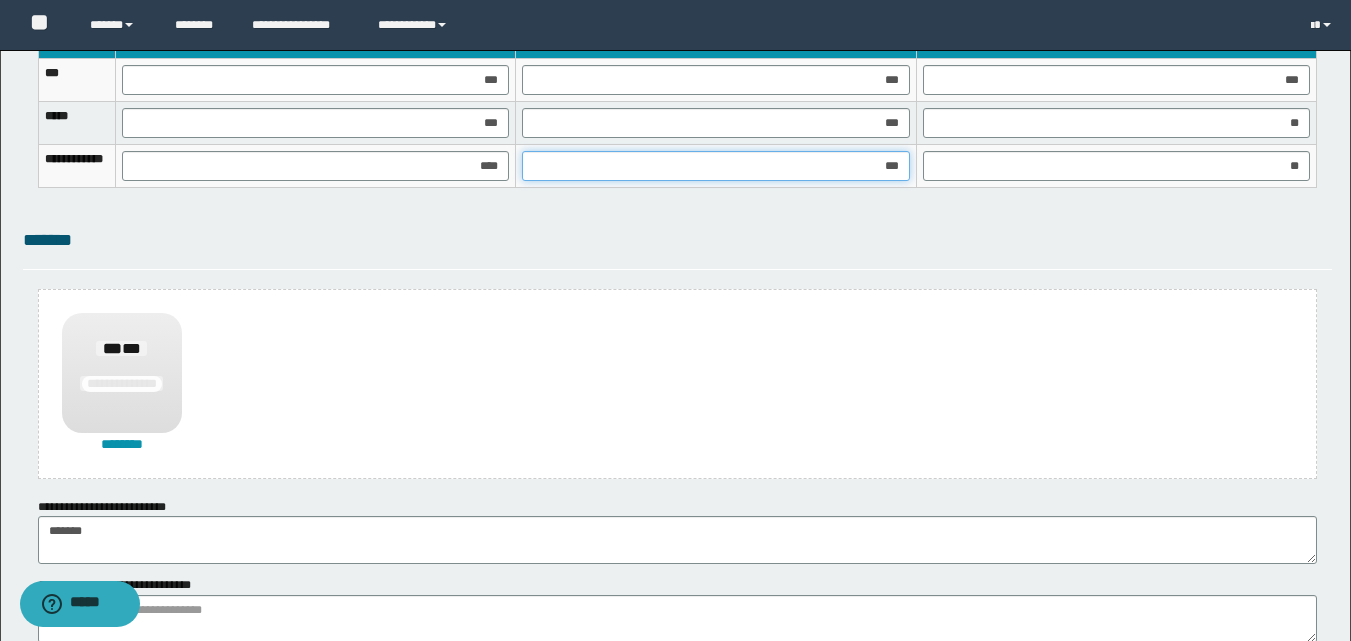 type on "****" 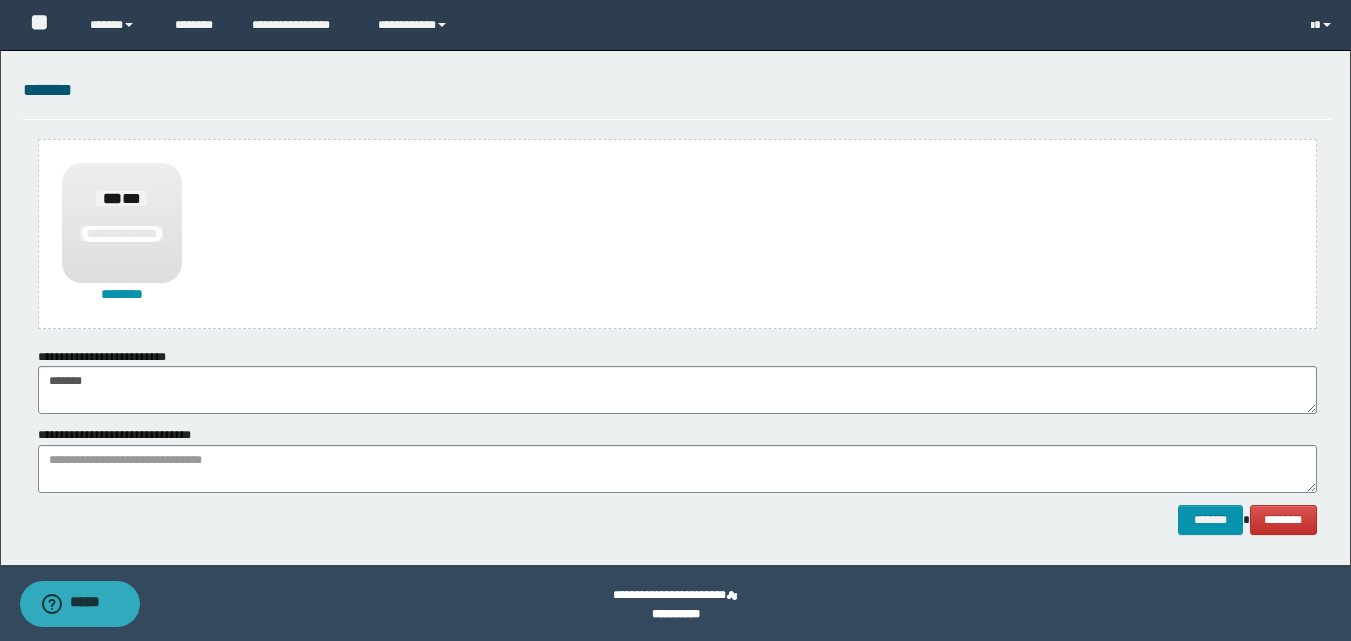 scroll, scrollTop: 1489, scrollLeft: 0, axis: vertical 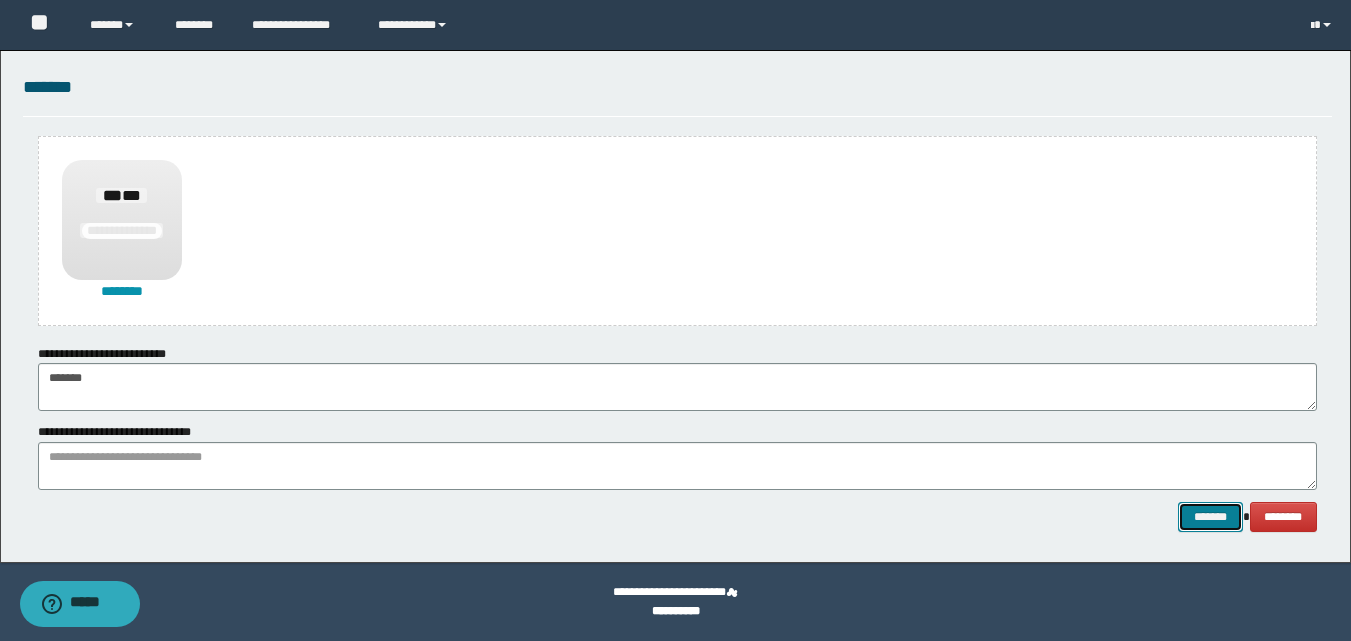 click on "*******" at bounding box center (1210, 517) 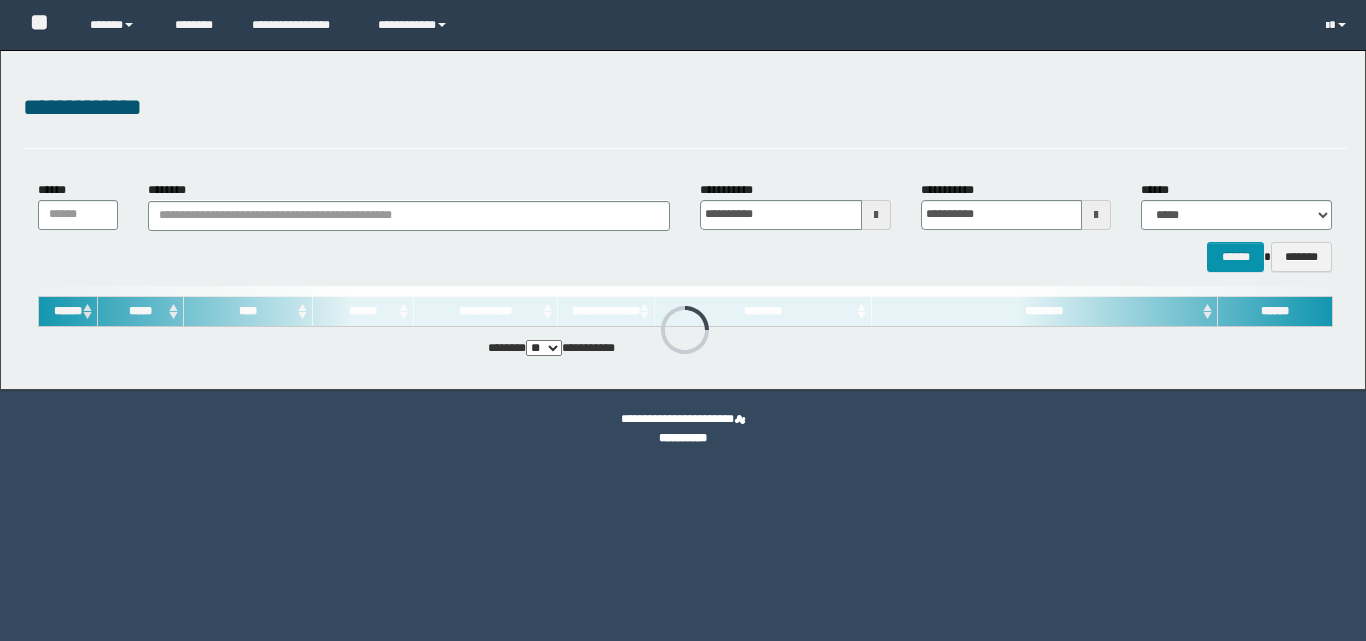 scroll, scrollTop: 0, scrollLeft: 0, axis: both 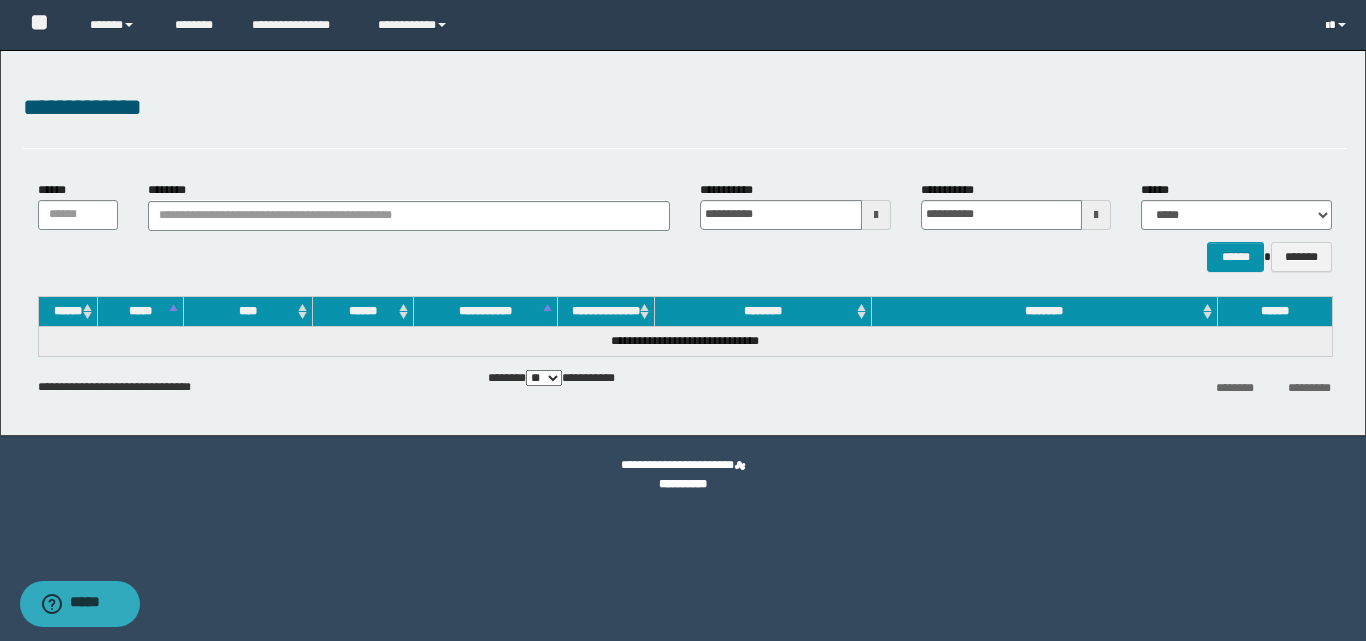 click at bounding box center [1338, 25] 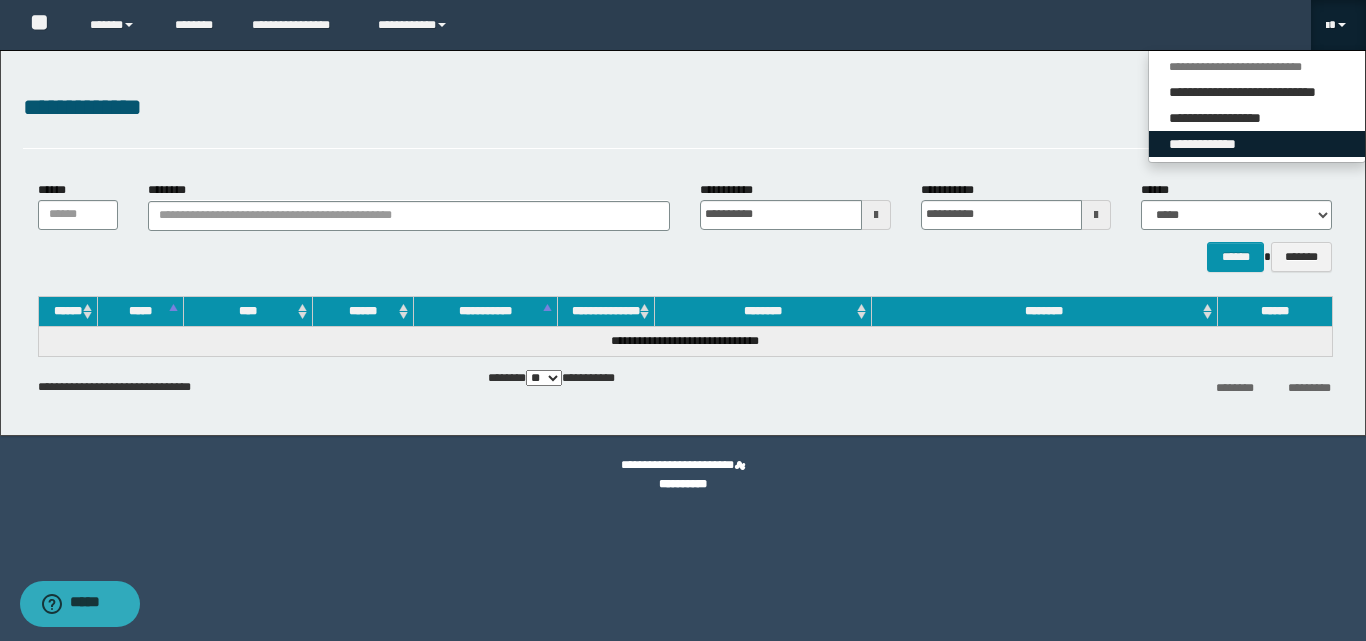 click on "**********" at bounding box center [1257, 144] 